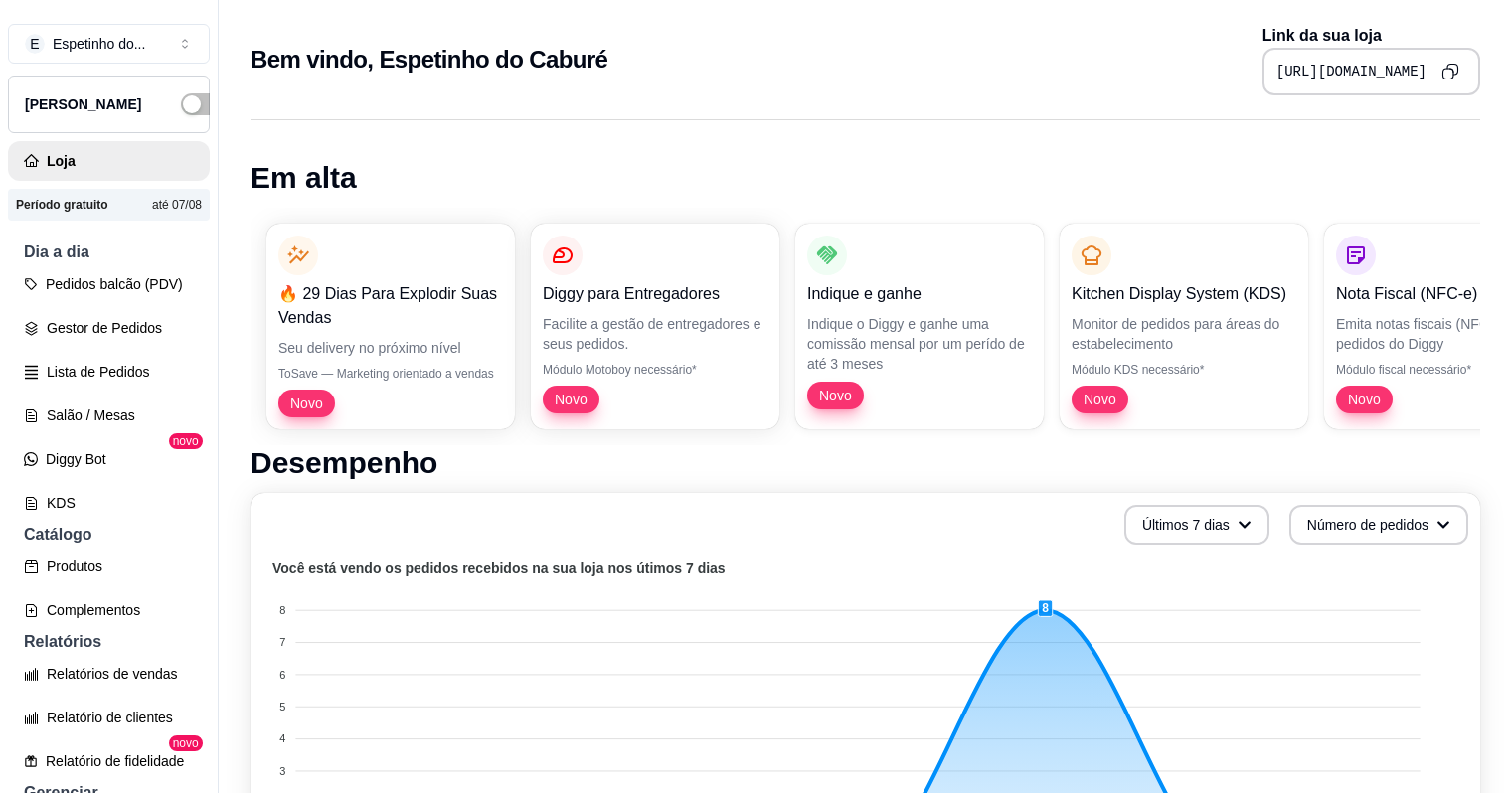 scroll, scrollTop: 32, scrollLeft: 0, axis: vertical 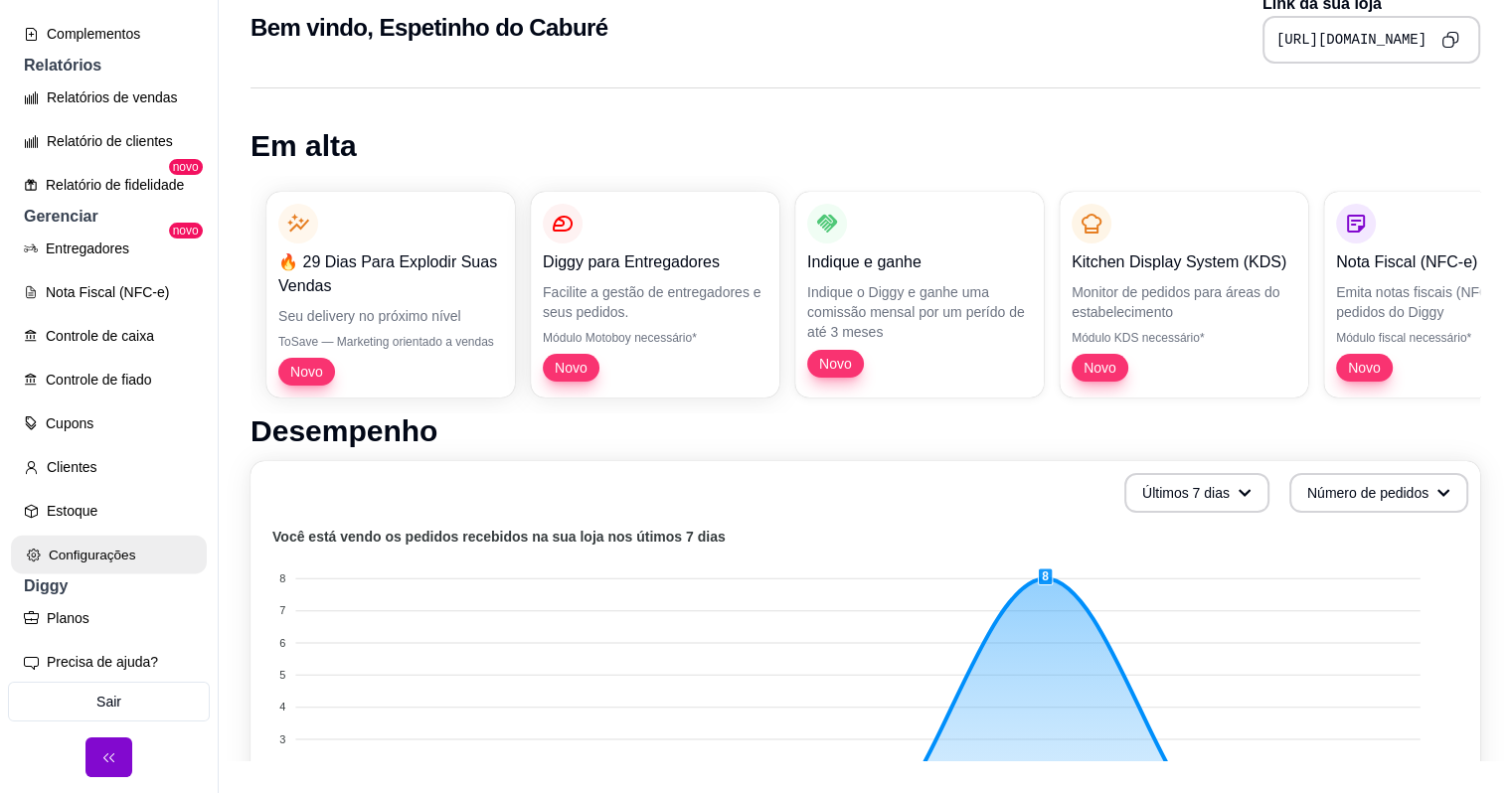 click on "Configurações" at bounding box center (108, 555) 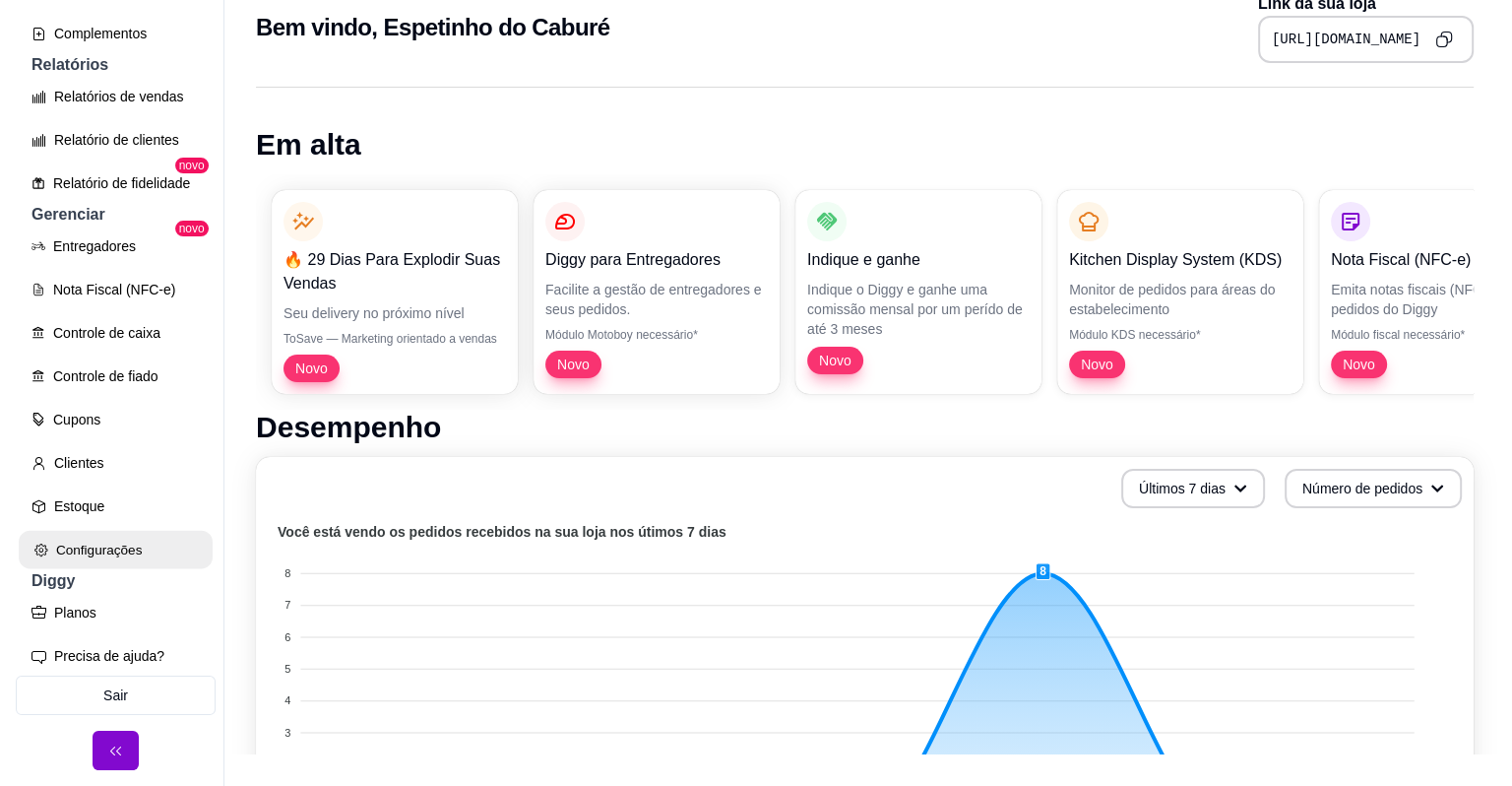 scroll, scrollTop: 0, scrollLeft: 0, axis: both 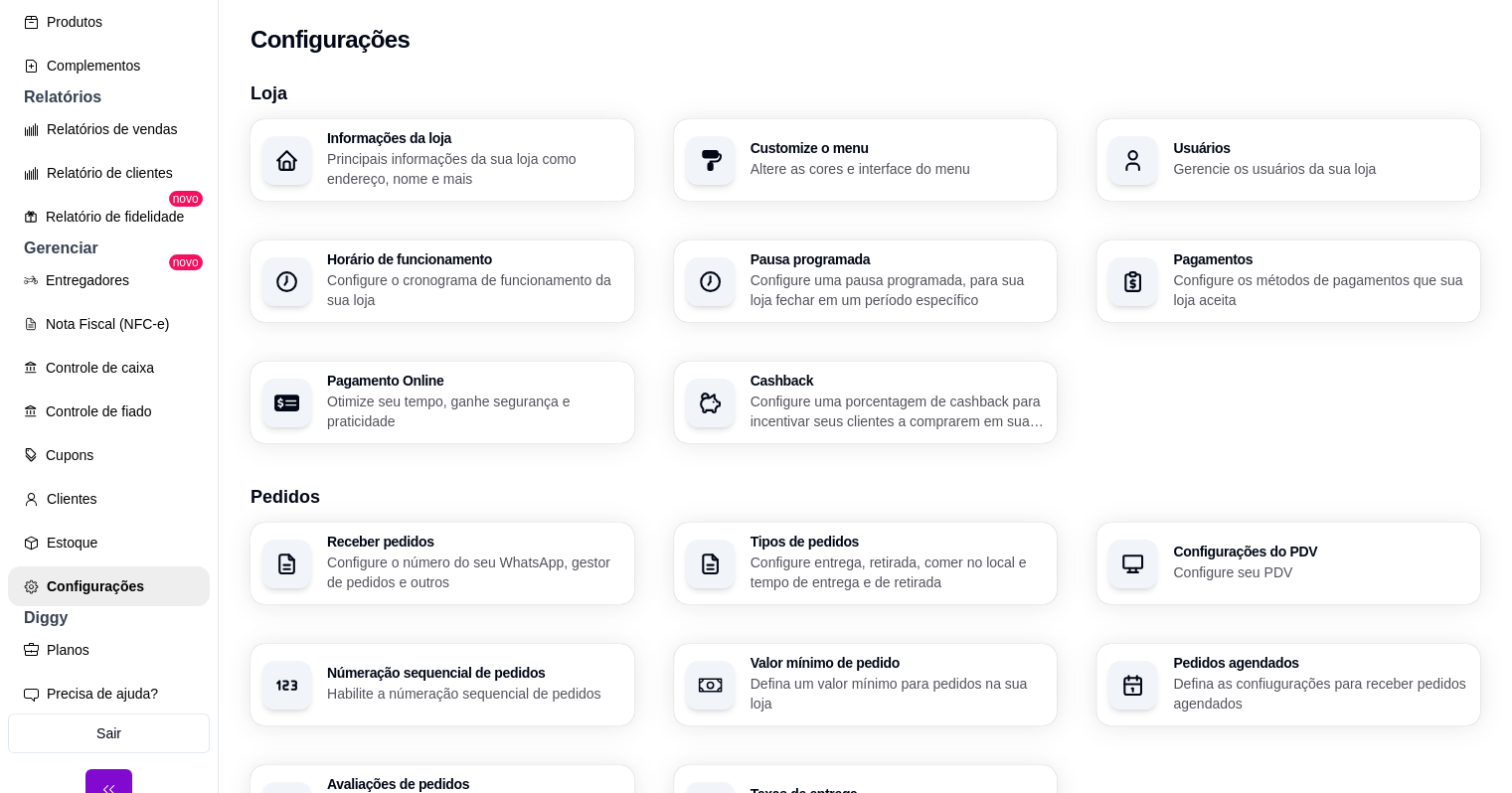 click on "Configure uma porcentagem de cashback para incentivar seus clientes a comprarem em sua loja" at bounding box center [898, 411] 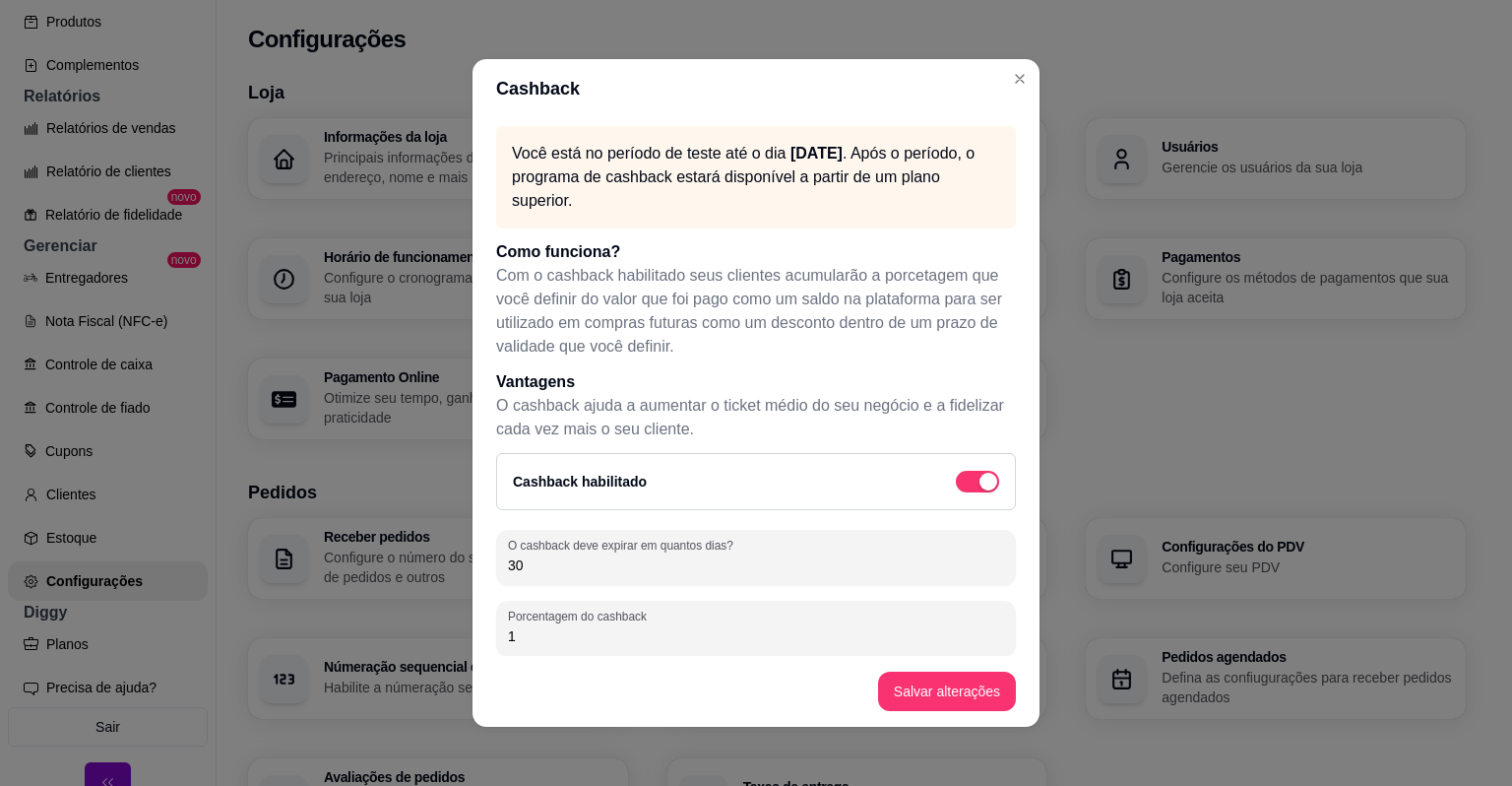 drag, startPoint x: 654, startPoint y: 563, endPoint x: 427, endPoint y: 574, distance: 227.2664 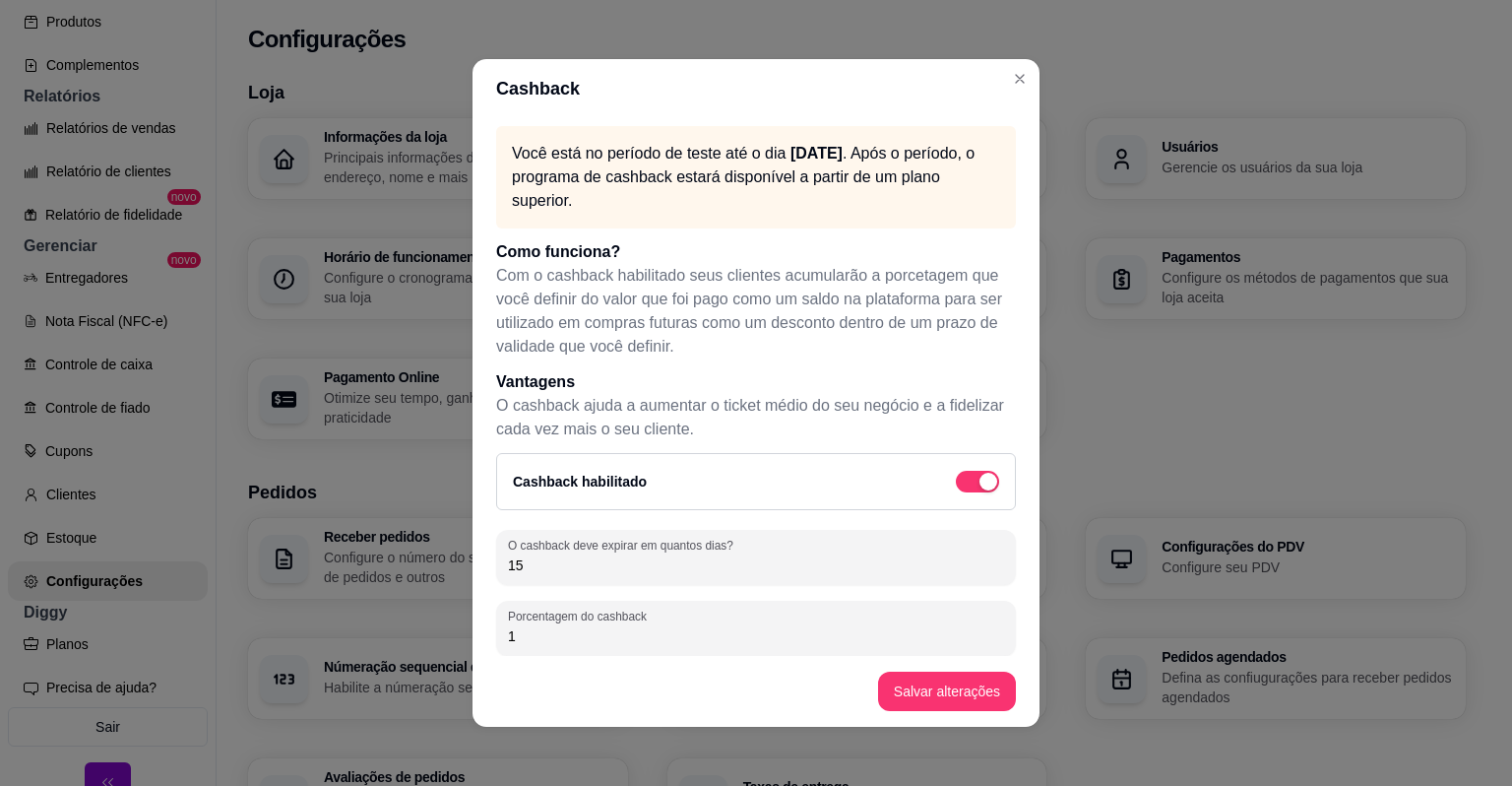 type on "15" 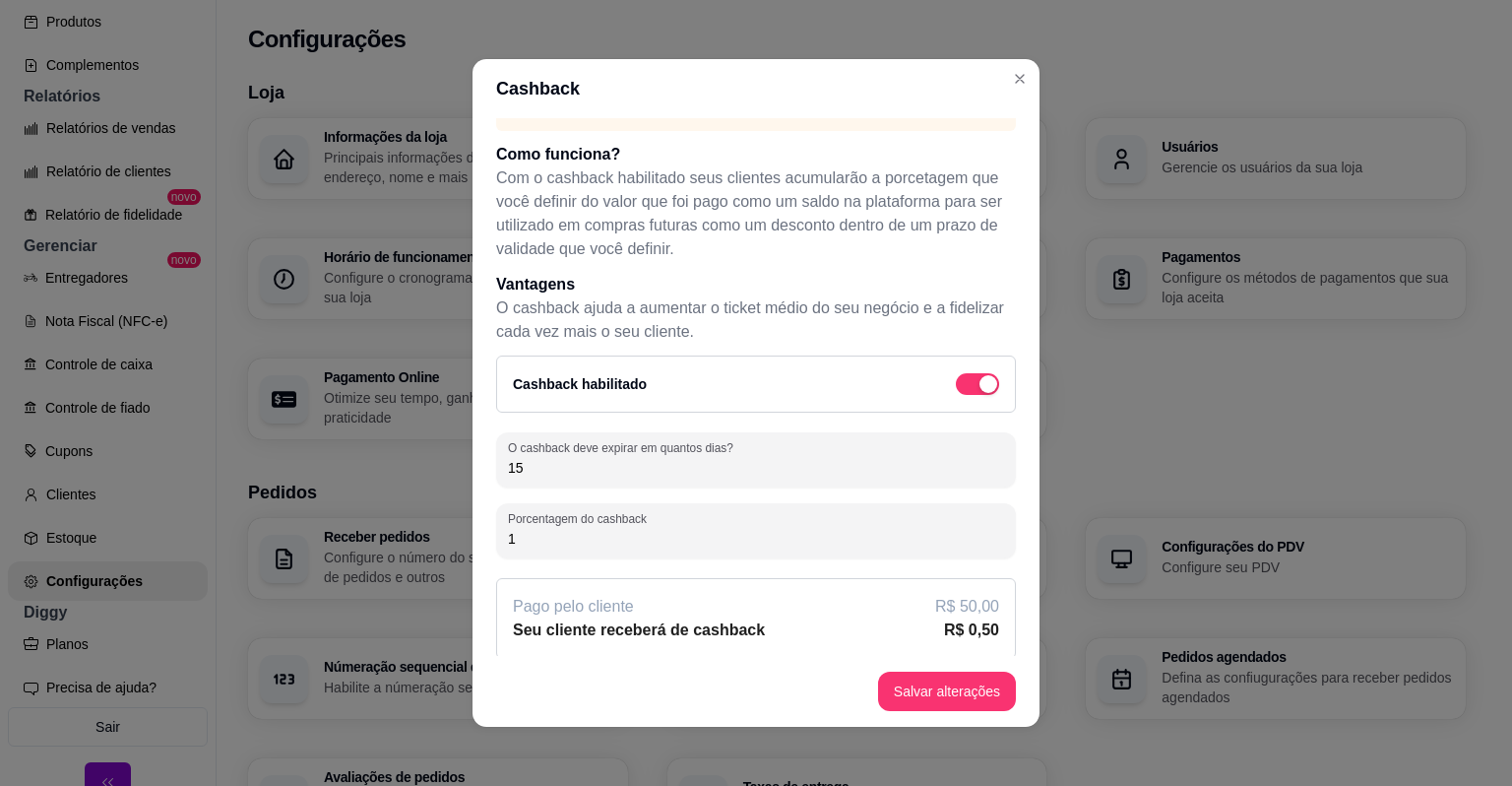 scroll, scrollTop: 106, scrollLeft: 0, axis: vertical 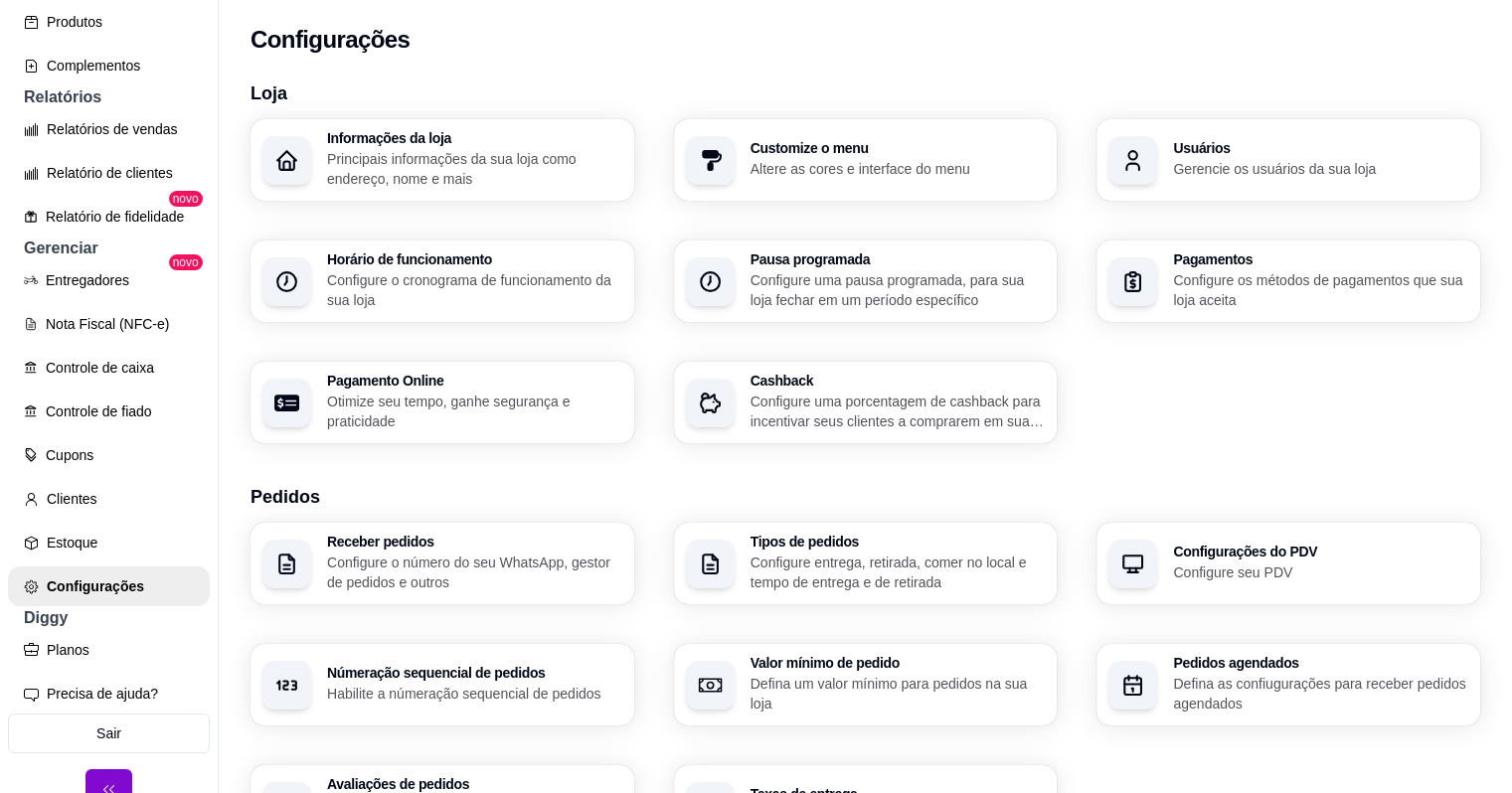 click on "Otimize seu tempo, ganhe segurança e praticidade" at bounding box center (474, 411) 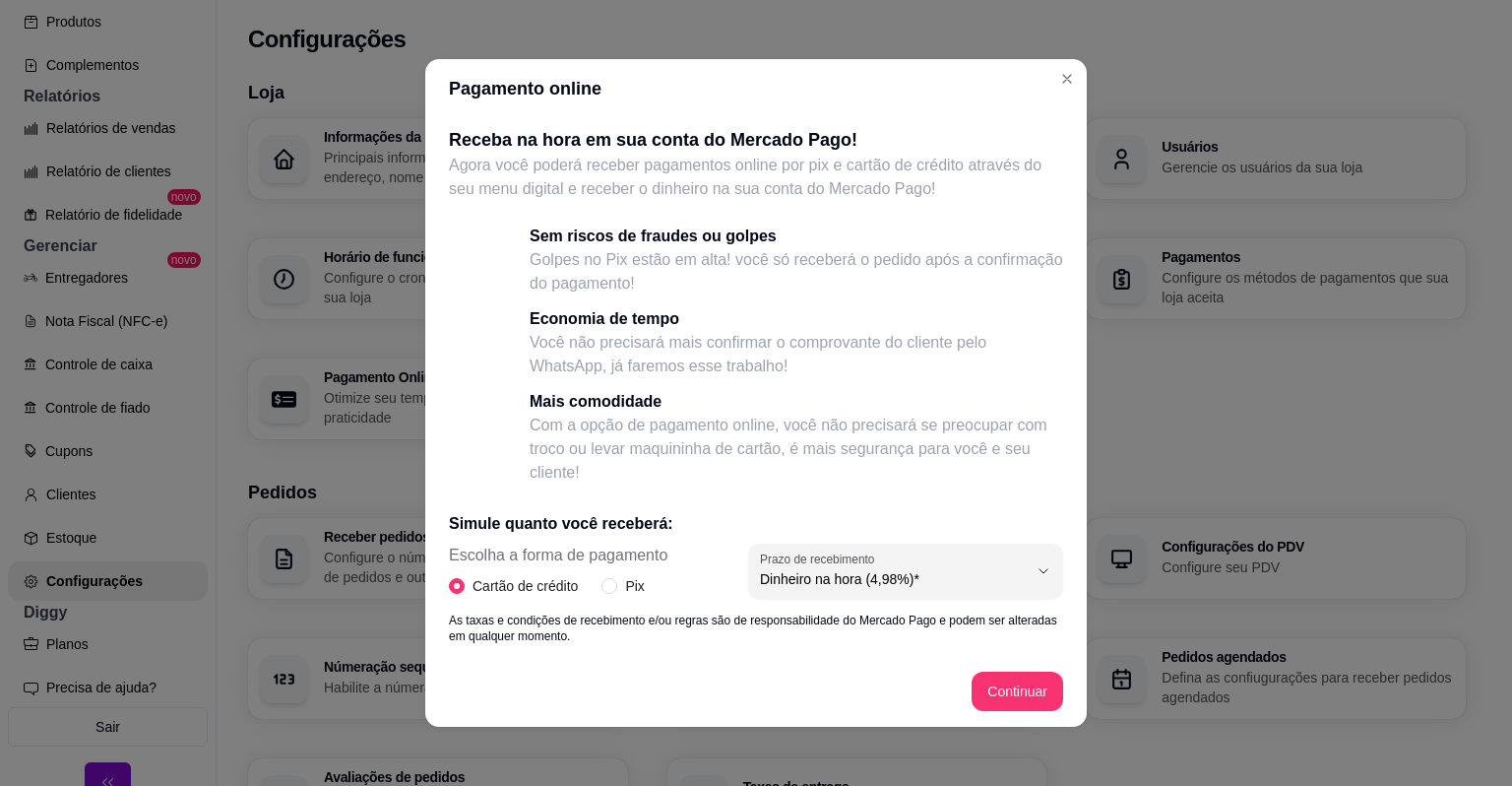 scroll, scrollTop: 98, scrollLeft: 0, axis: vertical 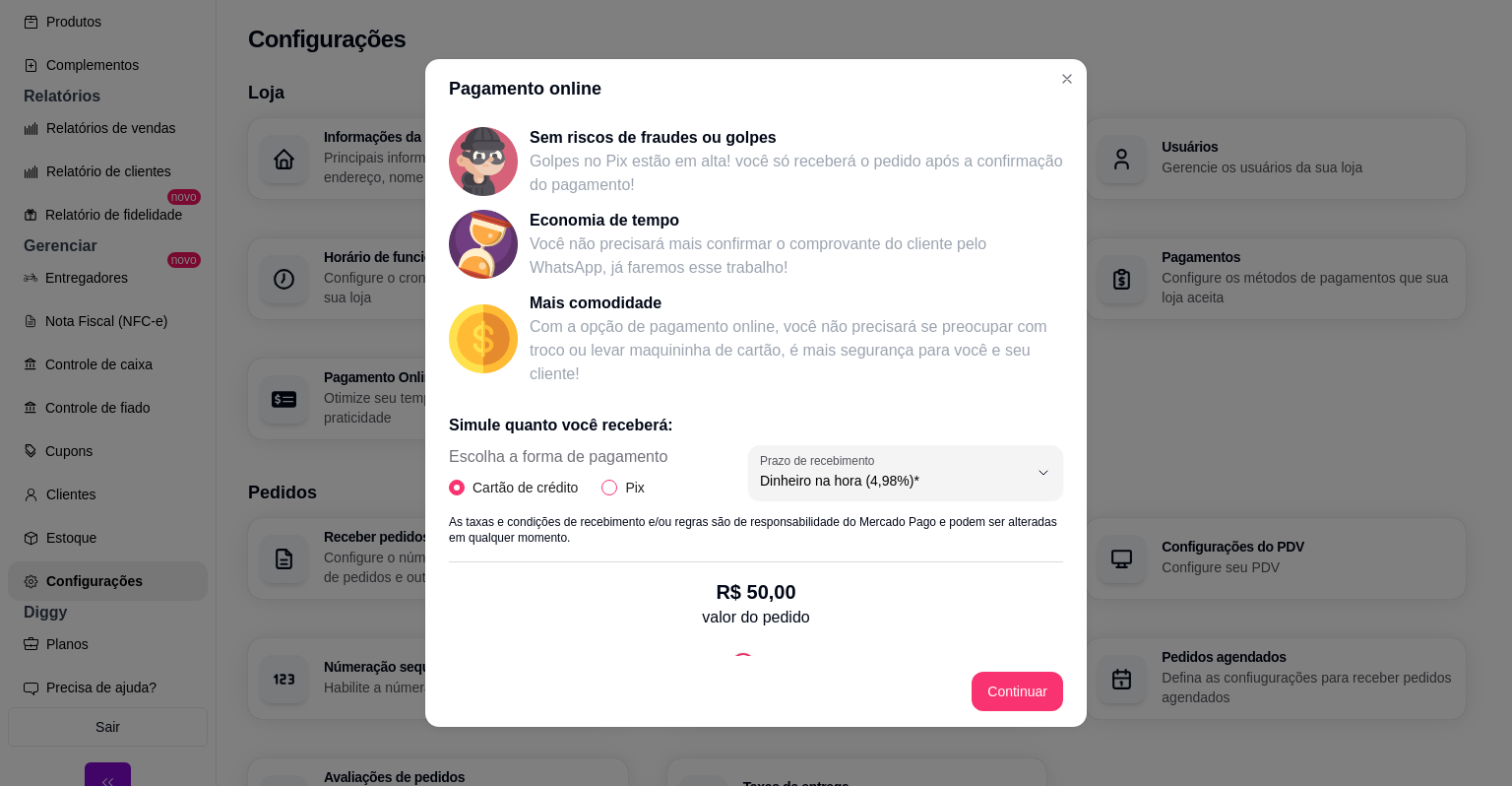 click on "Pix" at bounding box center [634, 488] 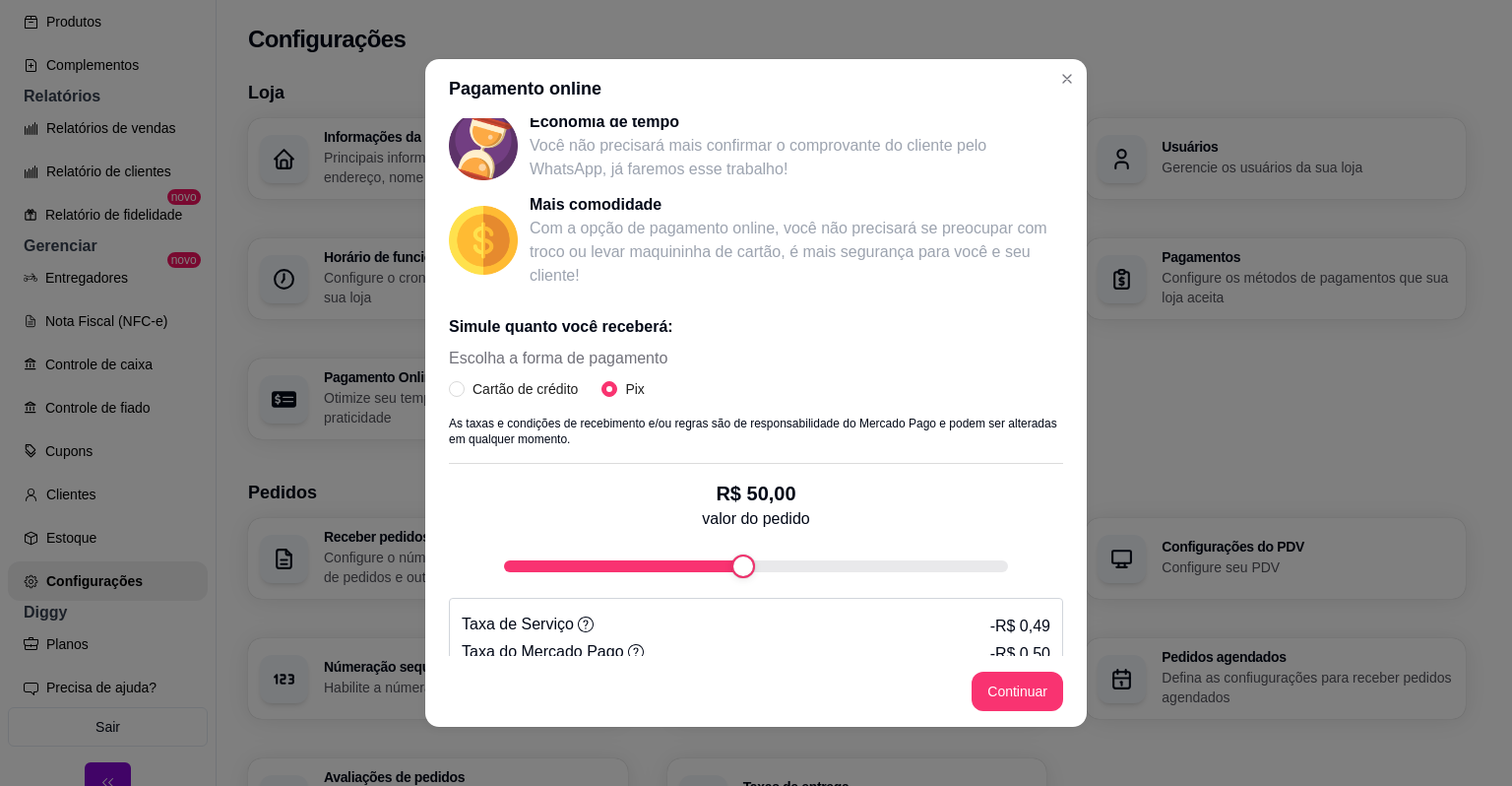 scroll, scrollTop: 254, scrollLeft: 0, axis: vertical 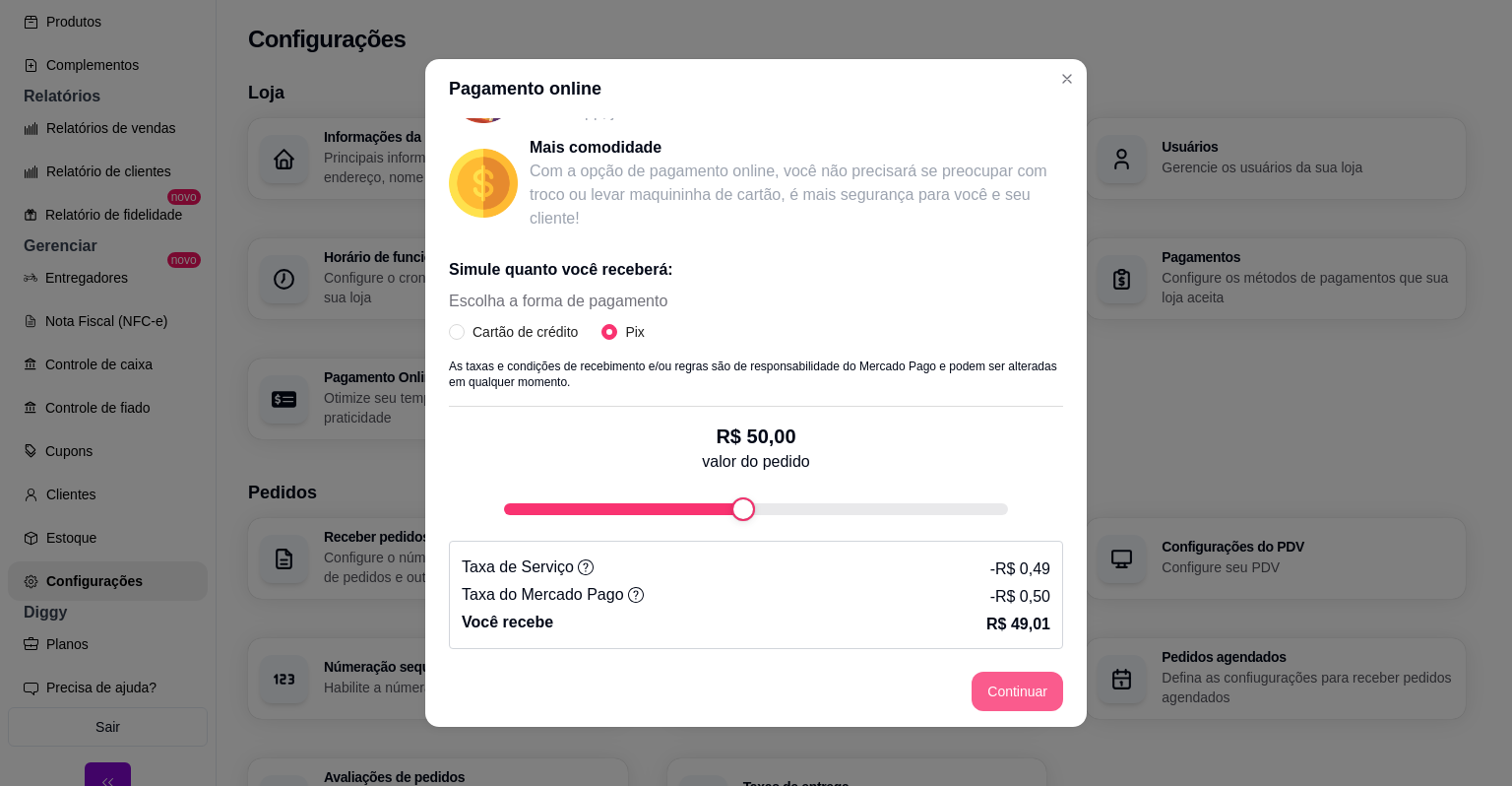 click on "Continuar" at bounding box center (1017, 691) 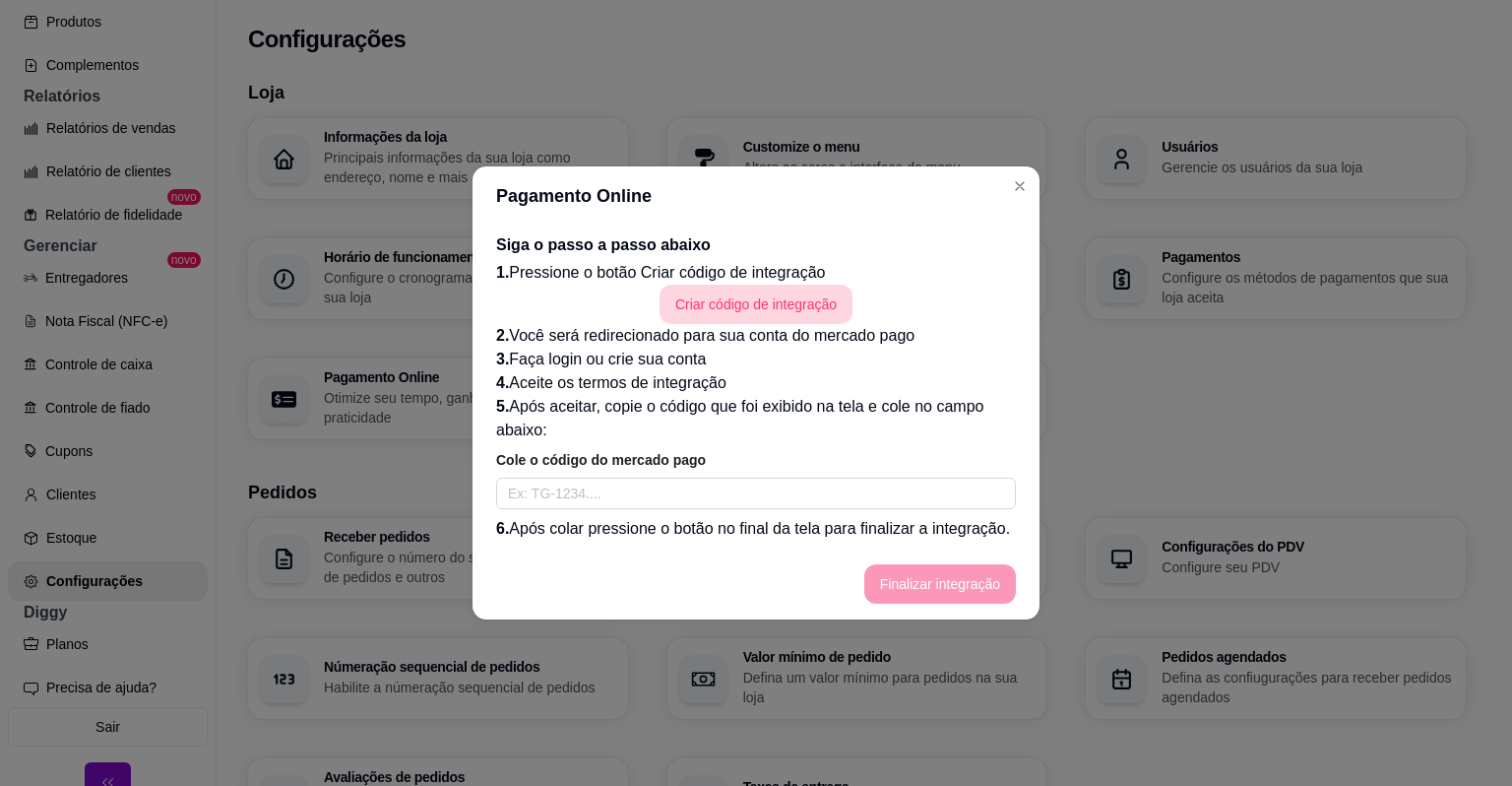click on "Criar código de integração" at bounding box center (756, 304) 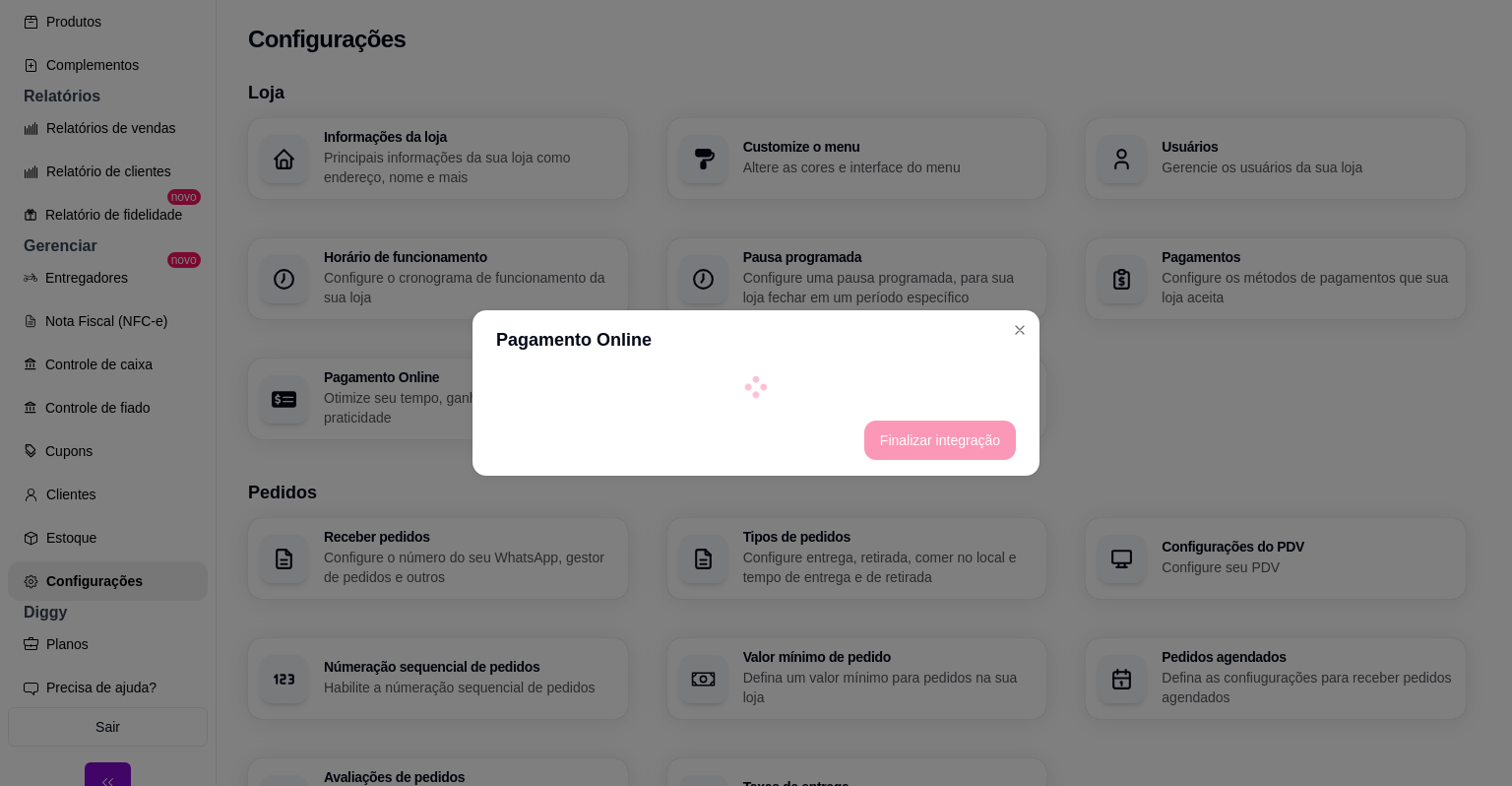 select on "4.98" 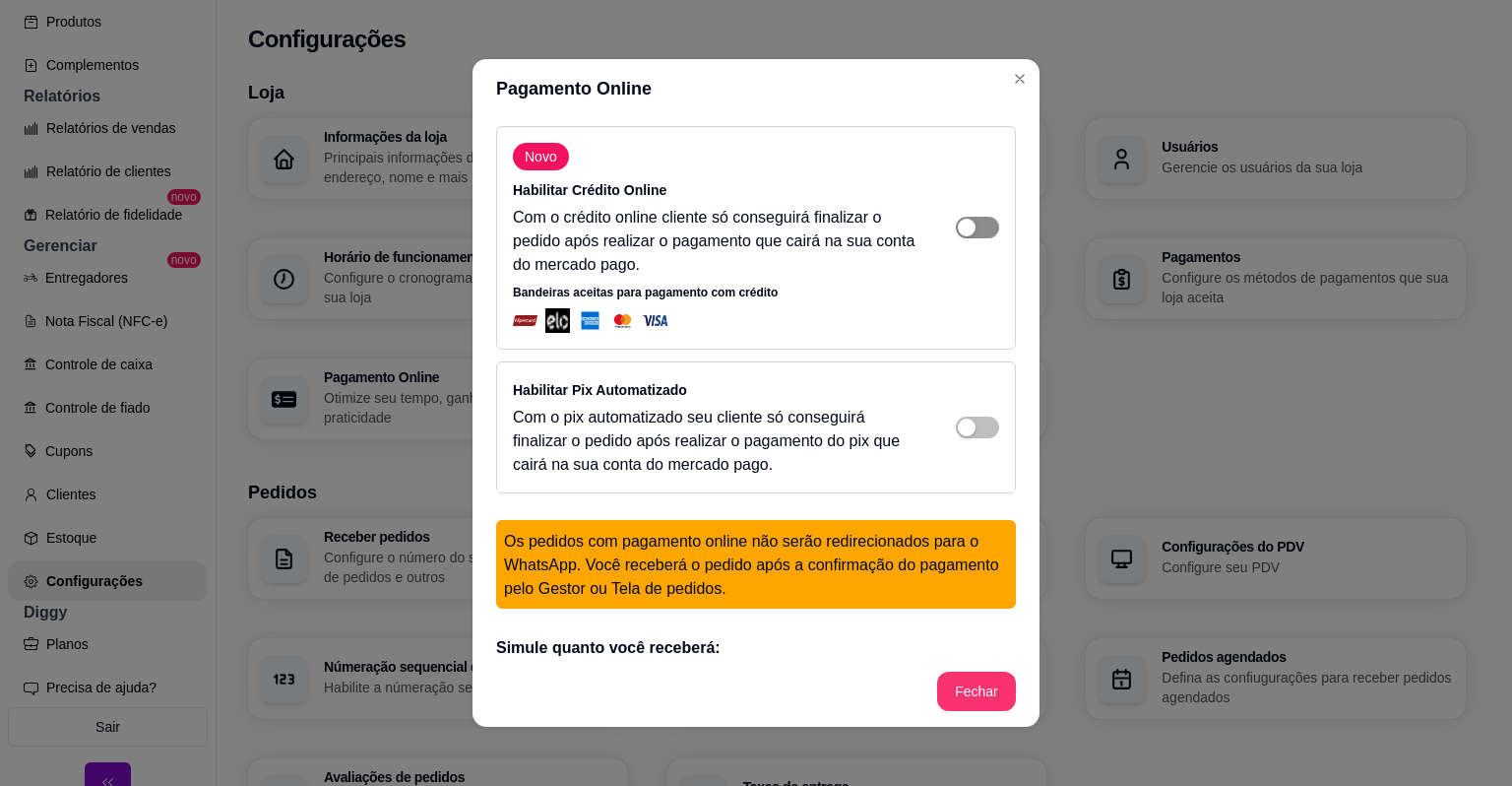 click at bounding box center (977, 228) 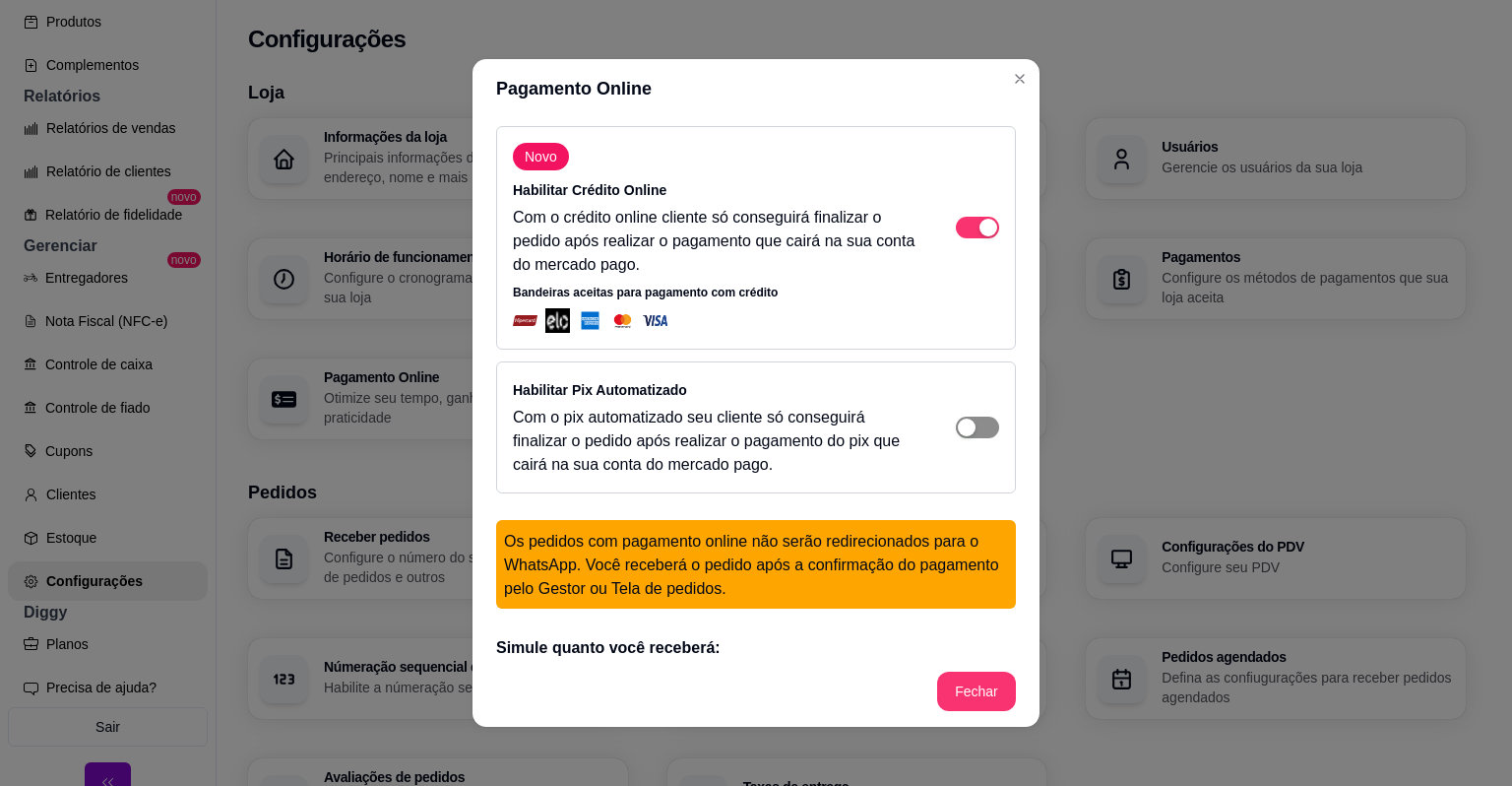 click at bounding box center [977, 427] 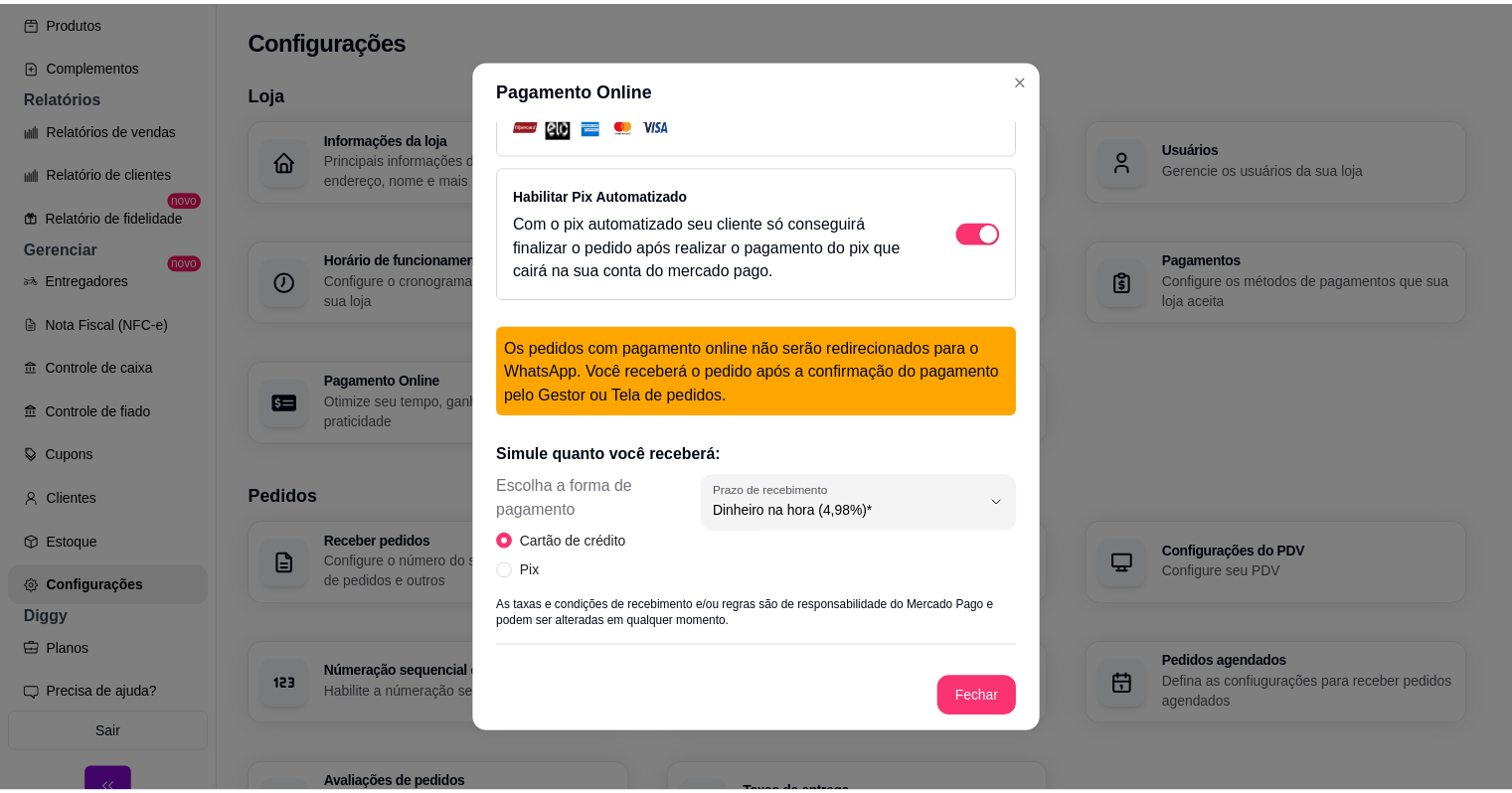 scroll, scrollTop: 397, scrollLeft: 0, axis: vertical 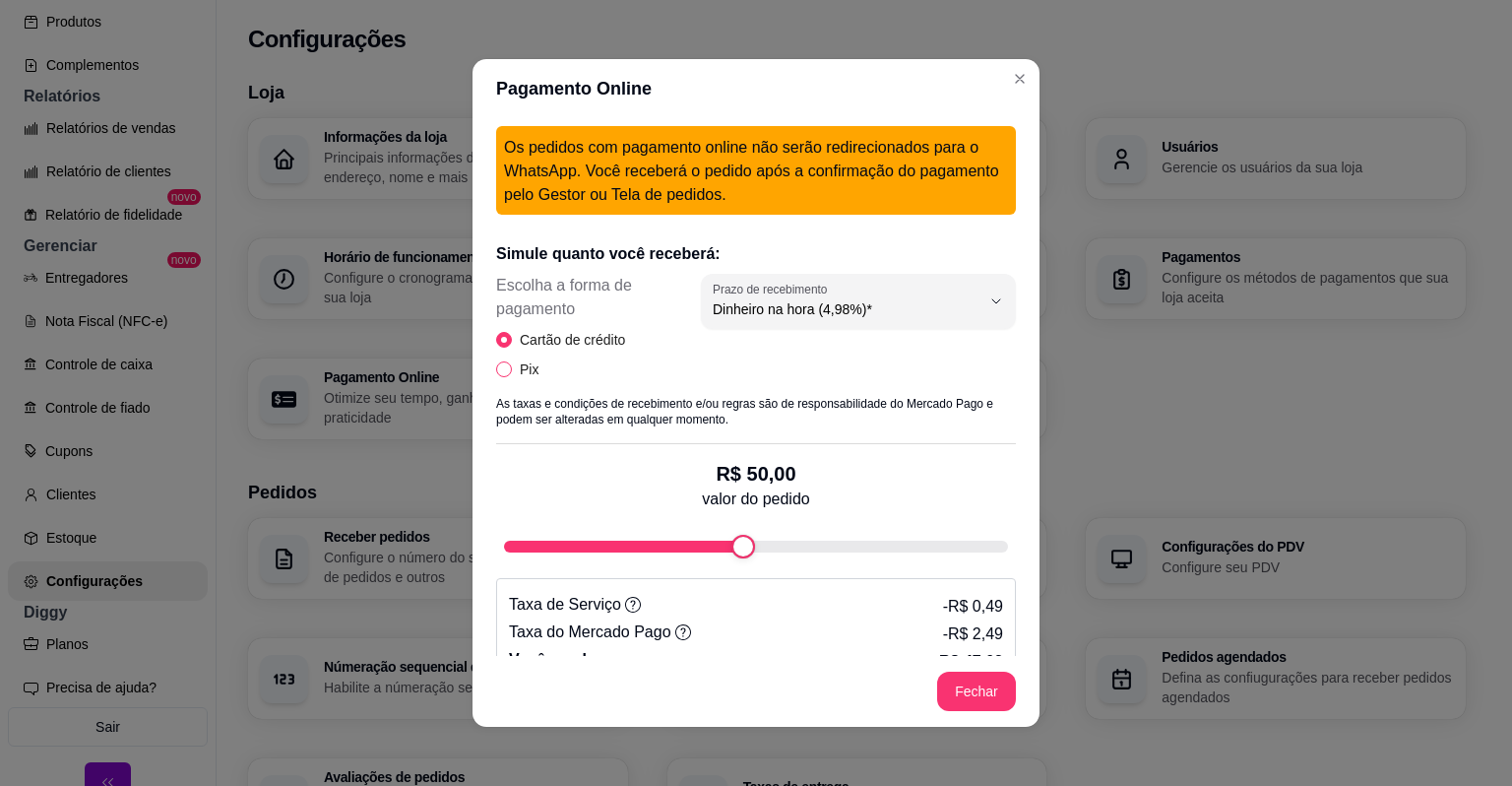click on "Pix" at bounding box center [529, 369] 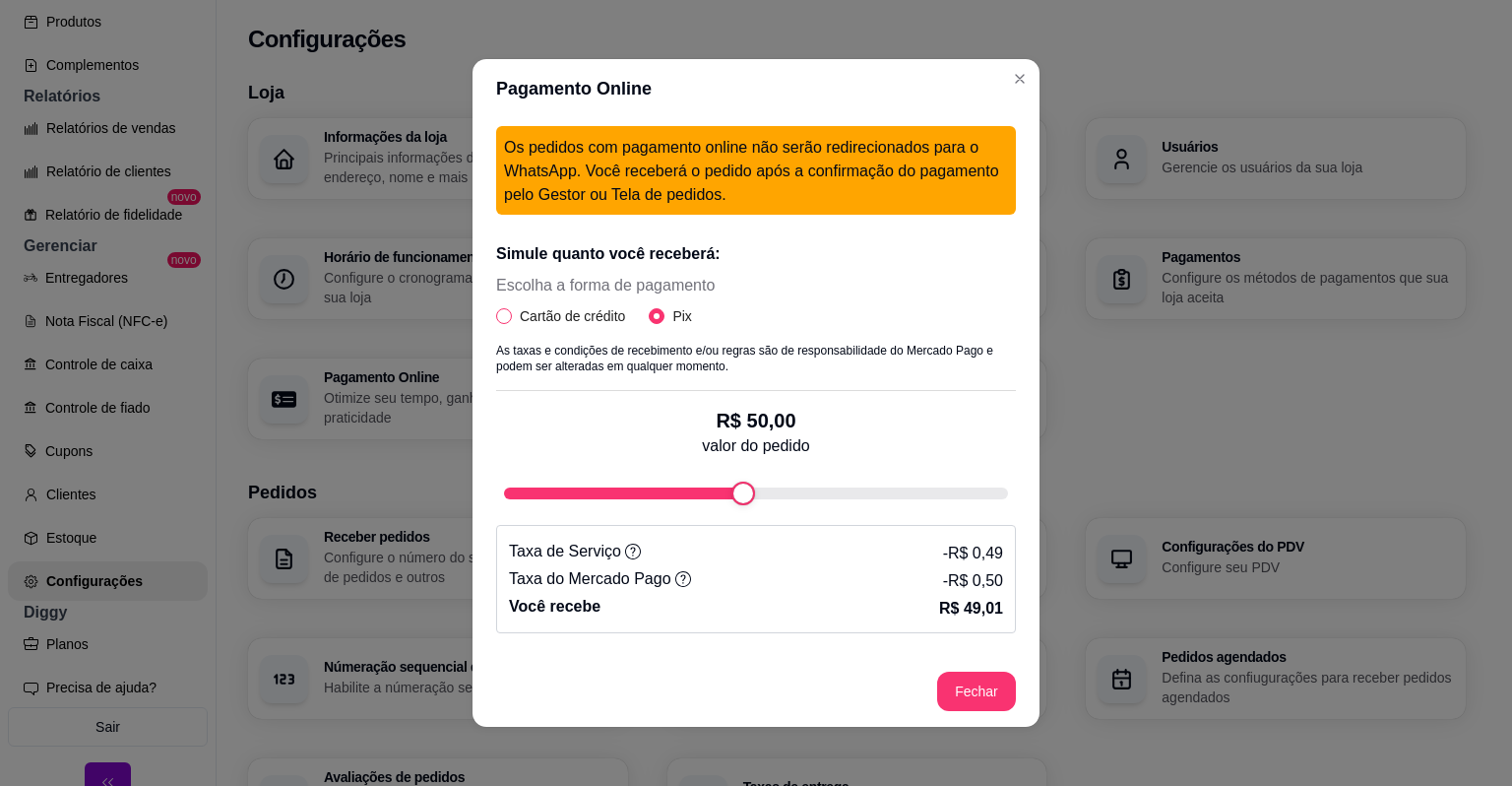click on "Cartão de crédito" at bounding box center (572, 316) 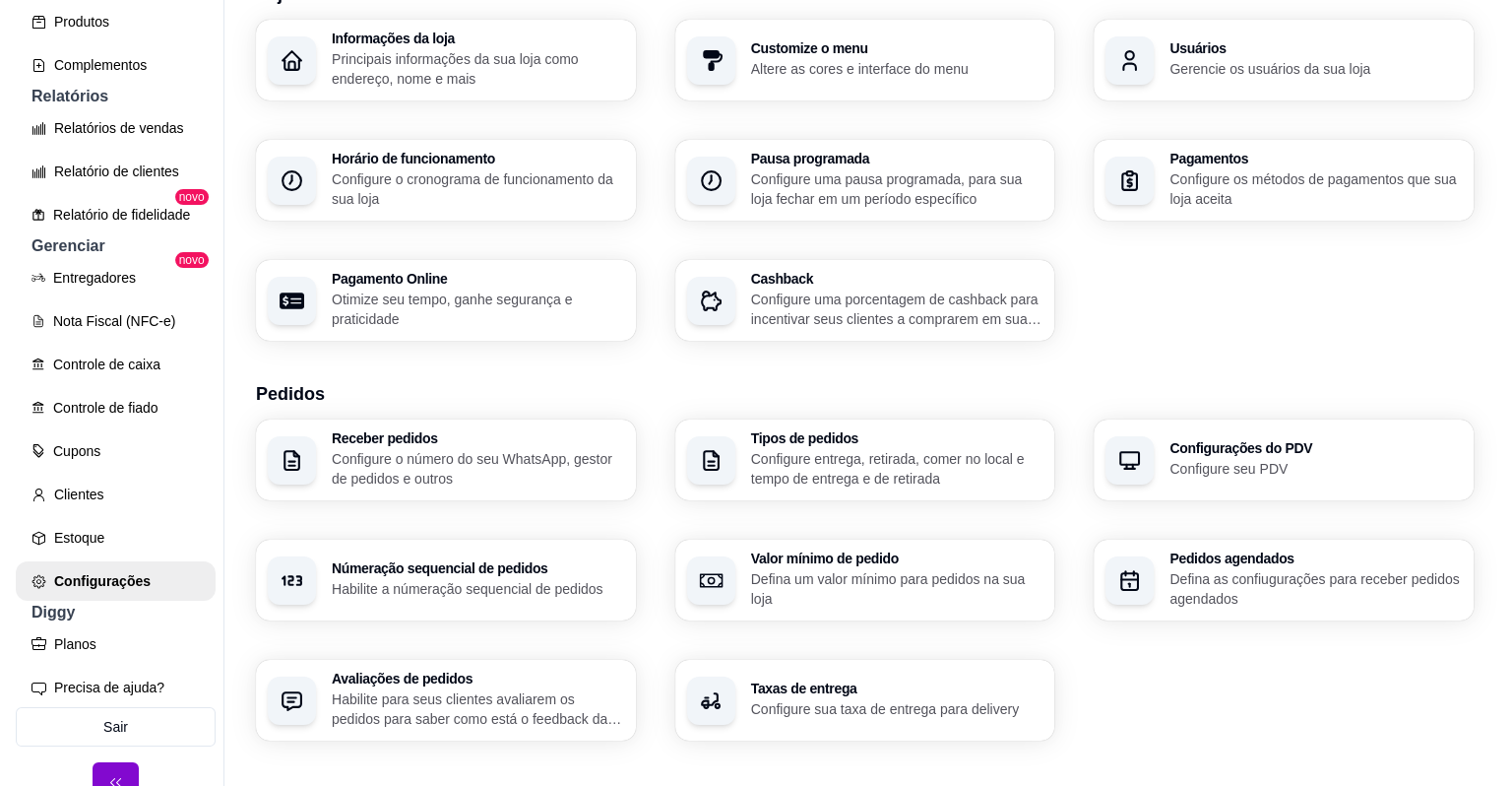 scroll, scrollTop: 295, scrollLeft: 0, axis: vertical 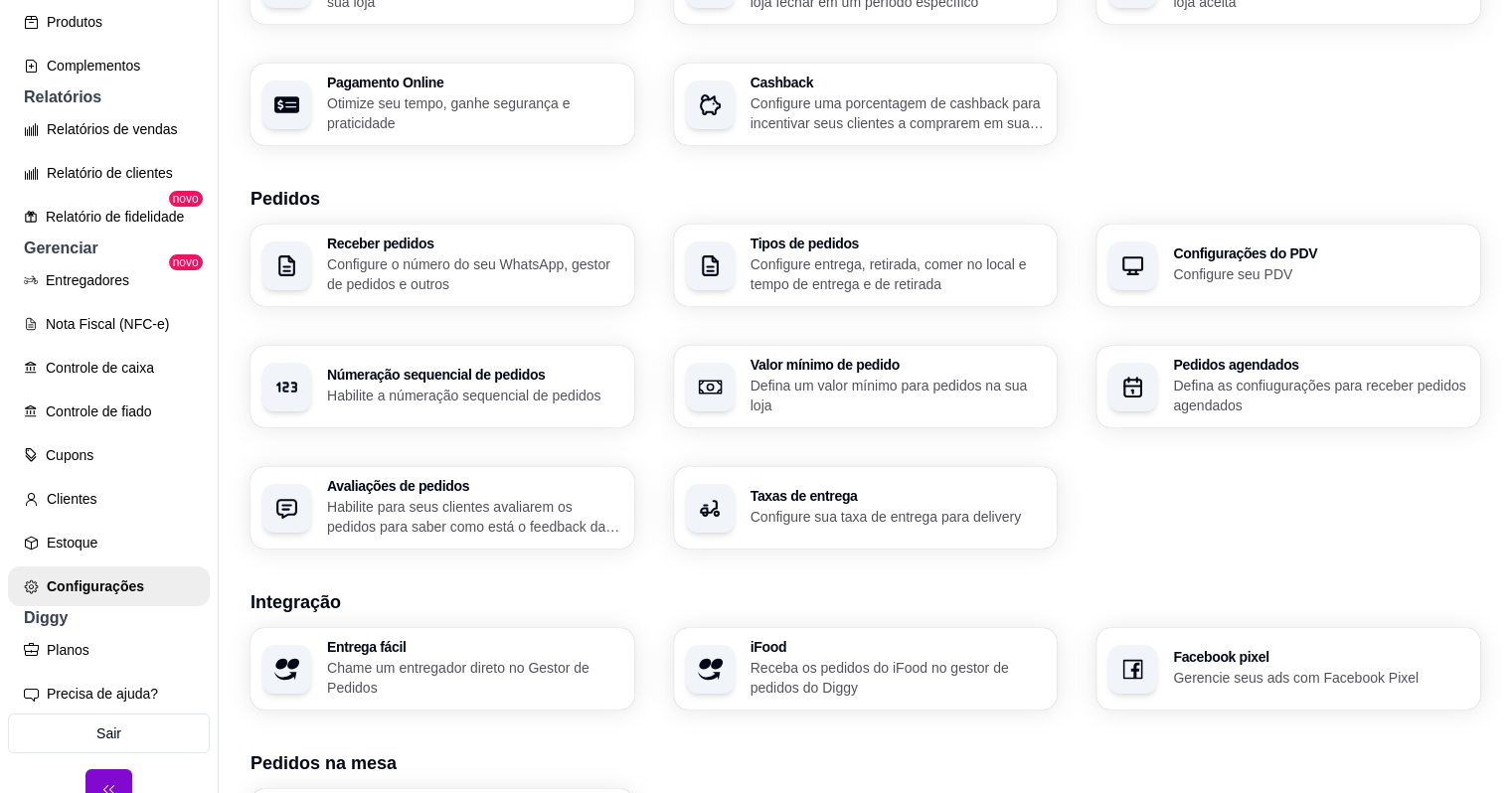click on "Defina as confiugurações para receber pedidos agendados" at bounding box center (1320, 396) 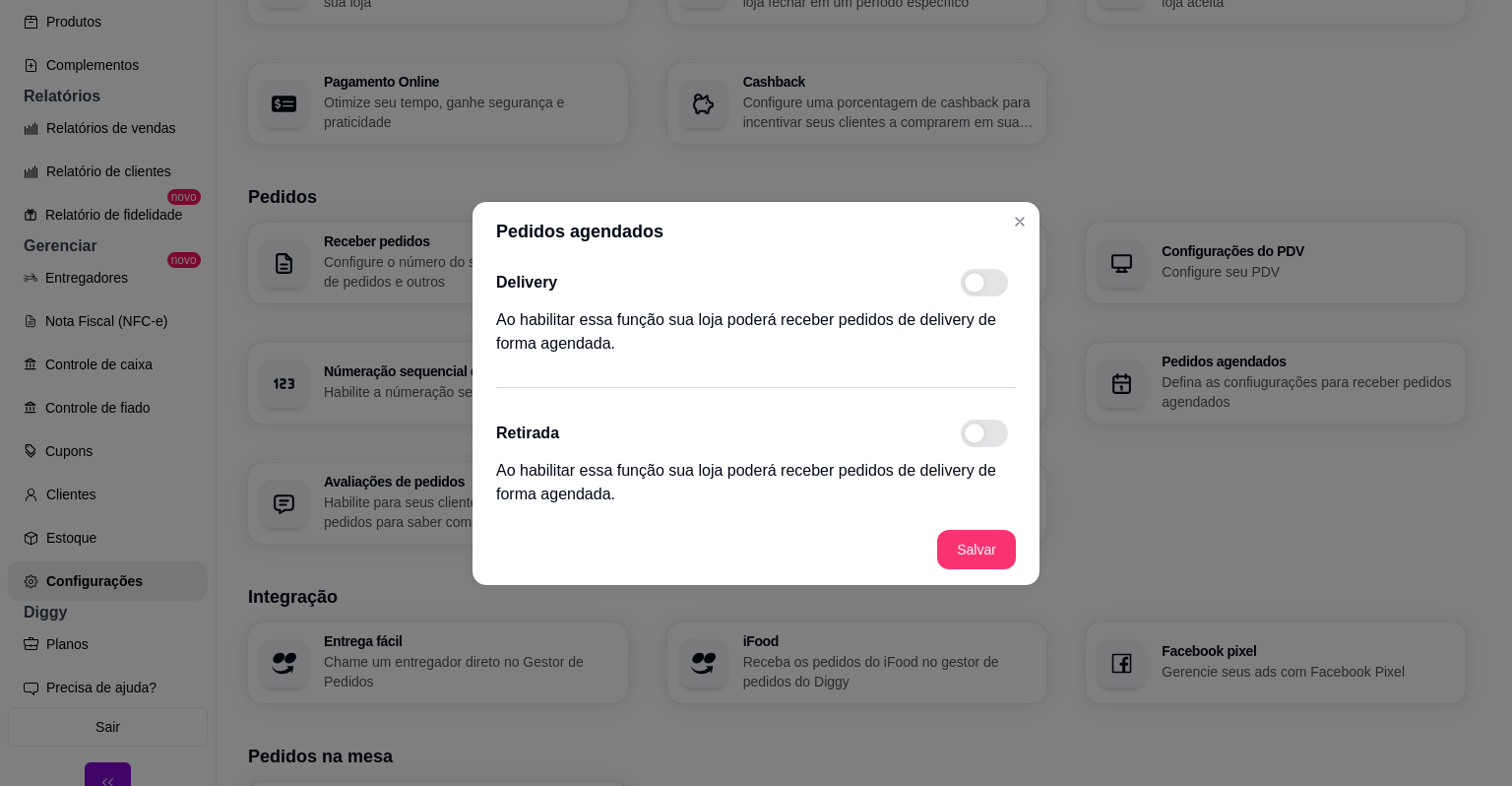 click at bounding box center [975, 433] 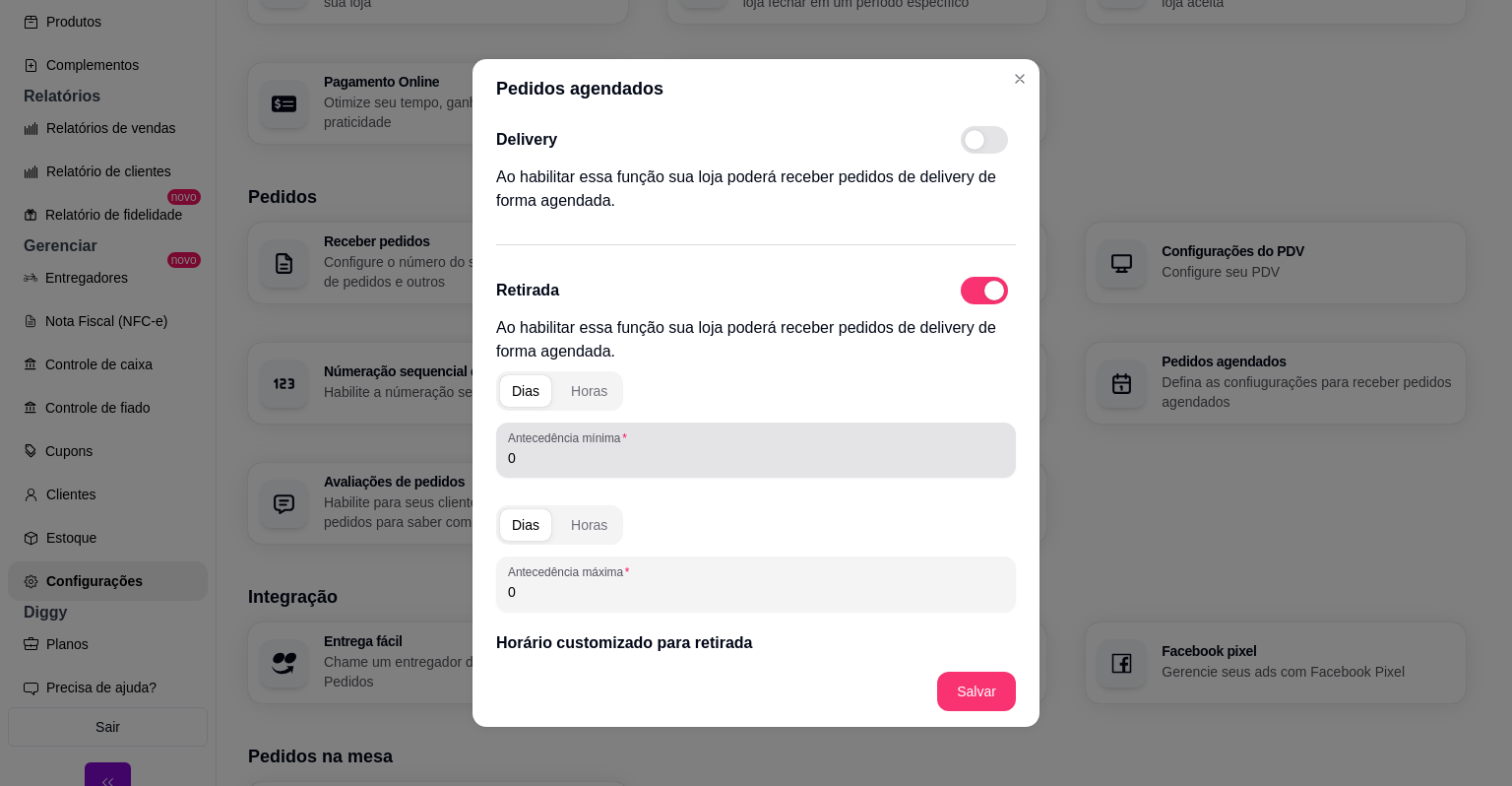 click on "0" at bounding box center [756, 458] 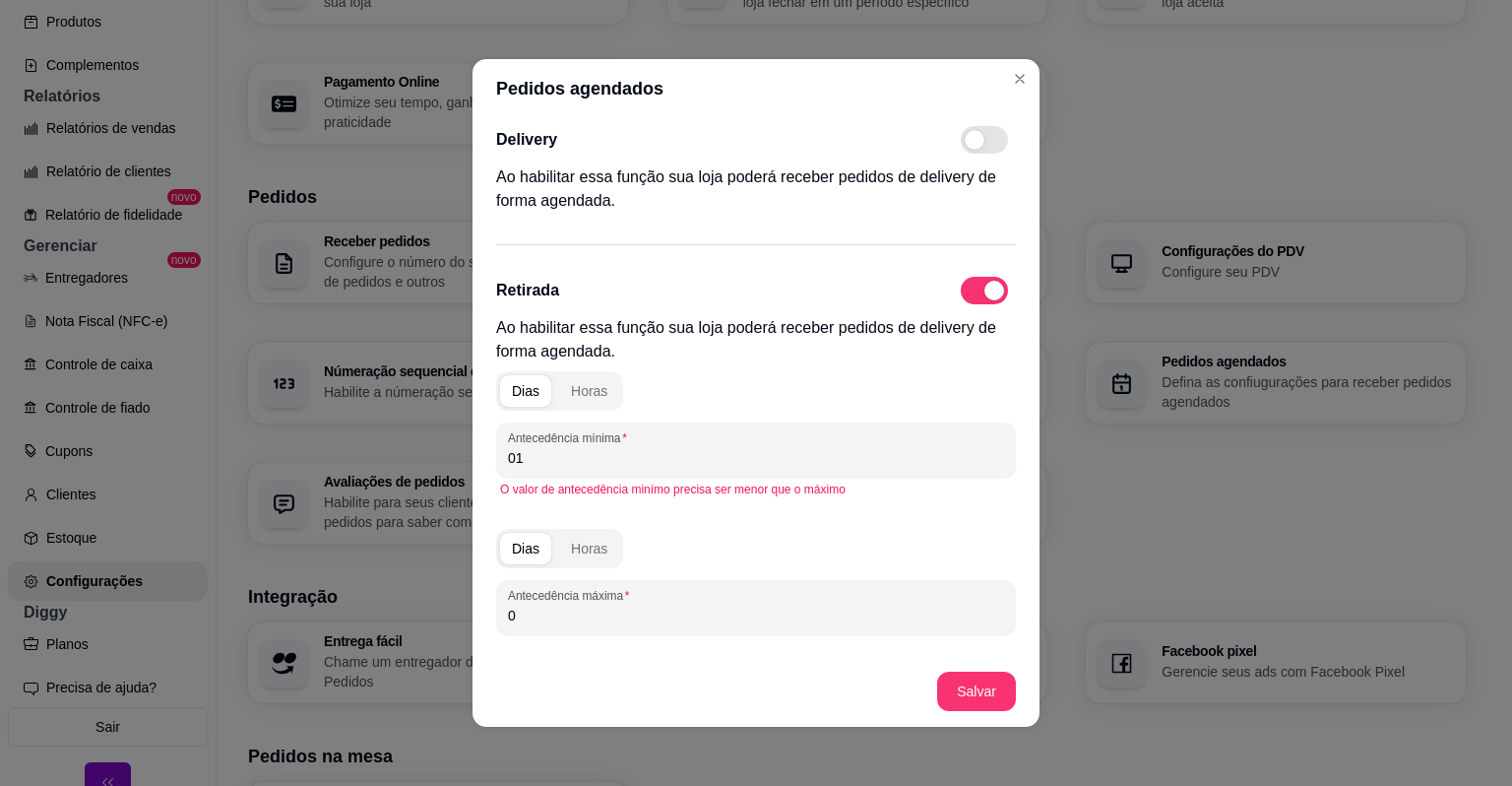 type on "0" 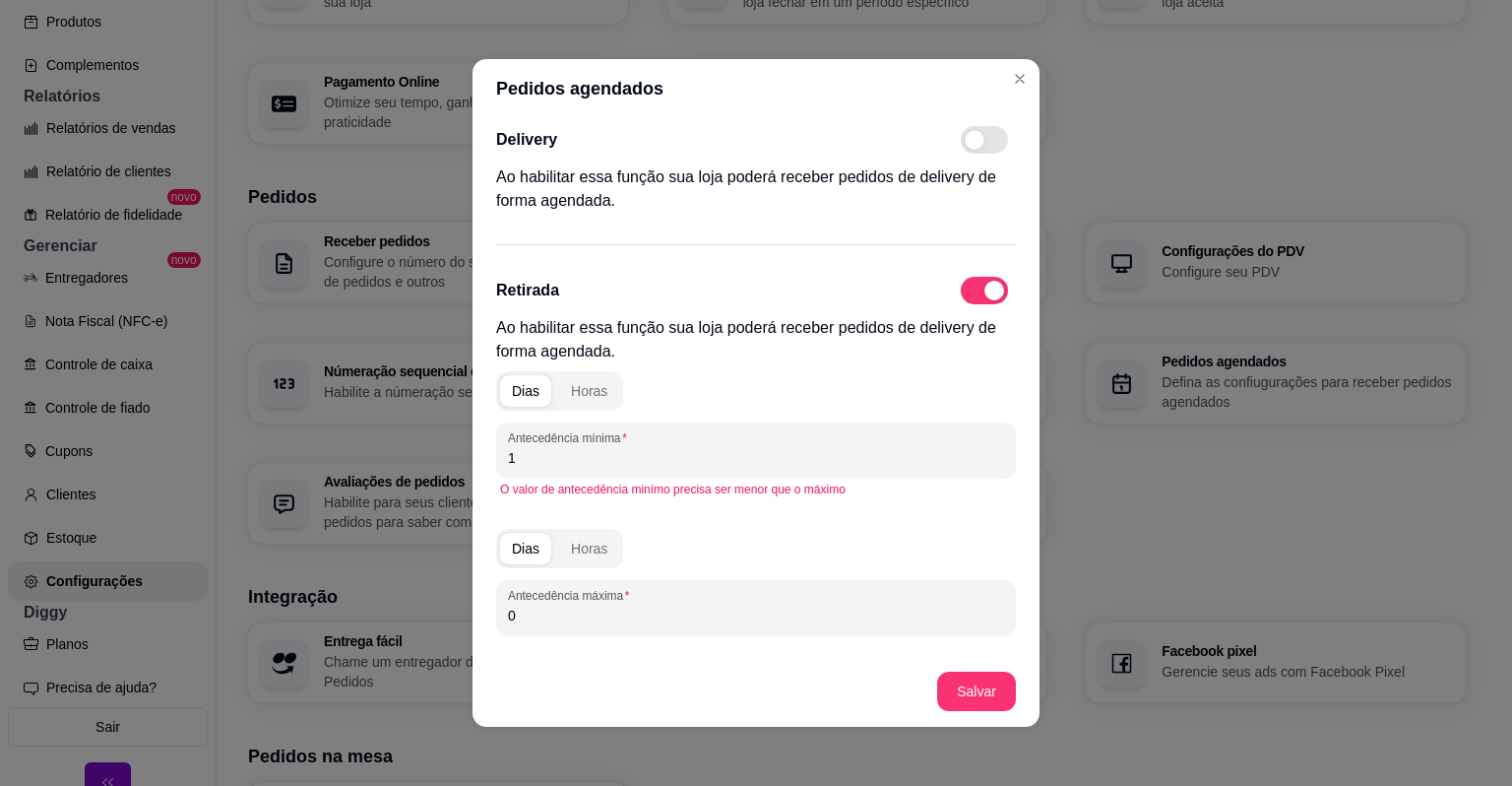 type on "1" 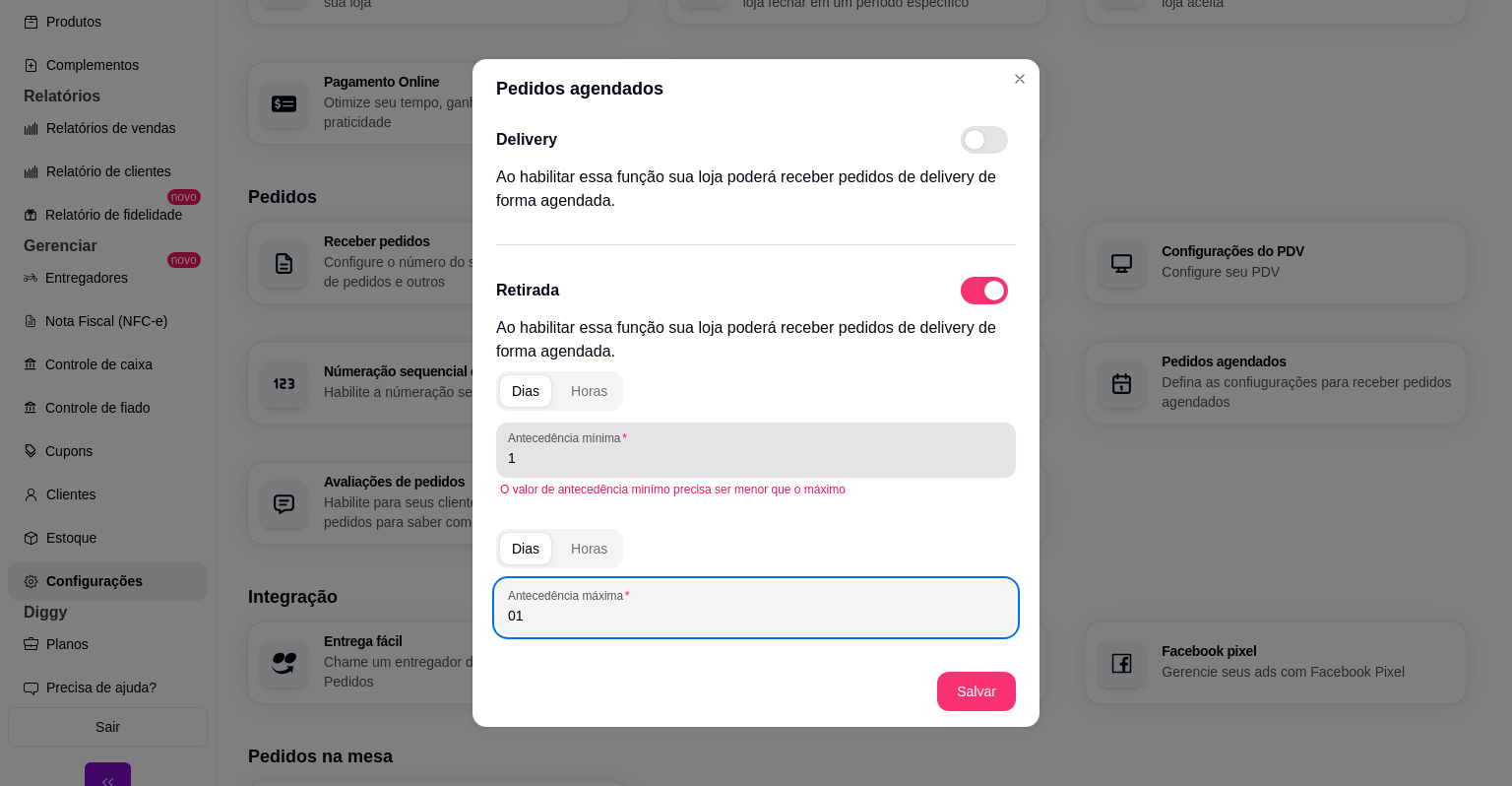 type on "01" 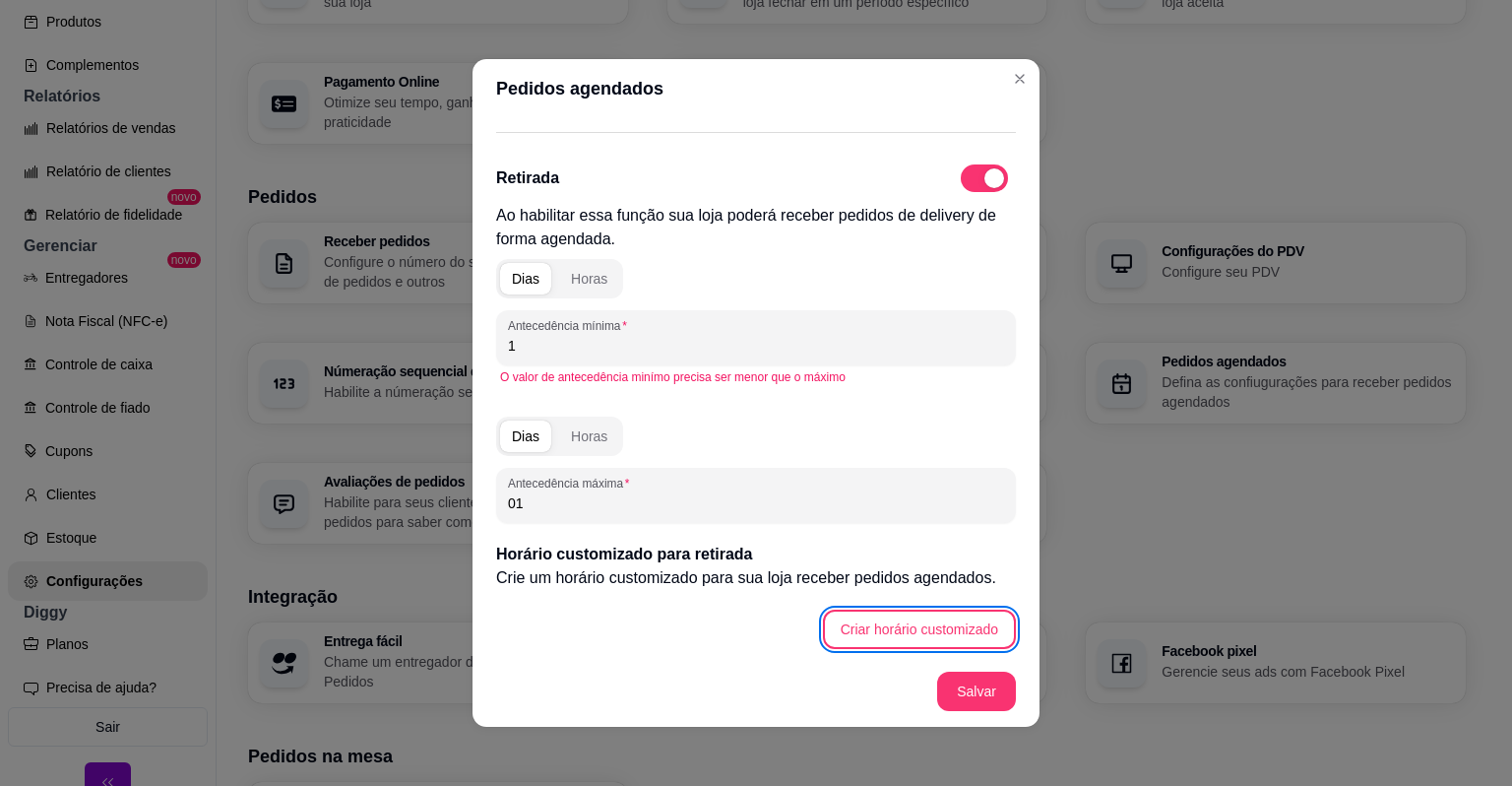 type 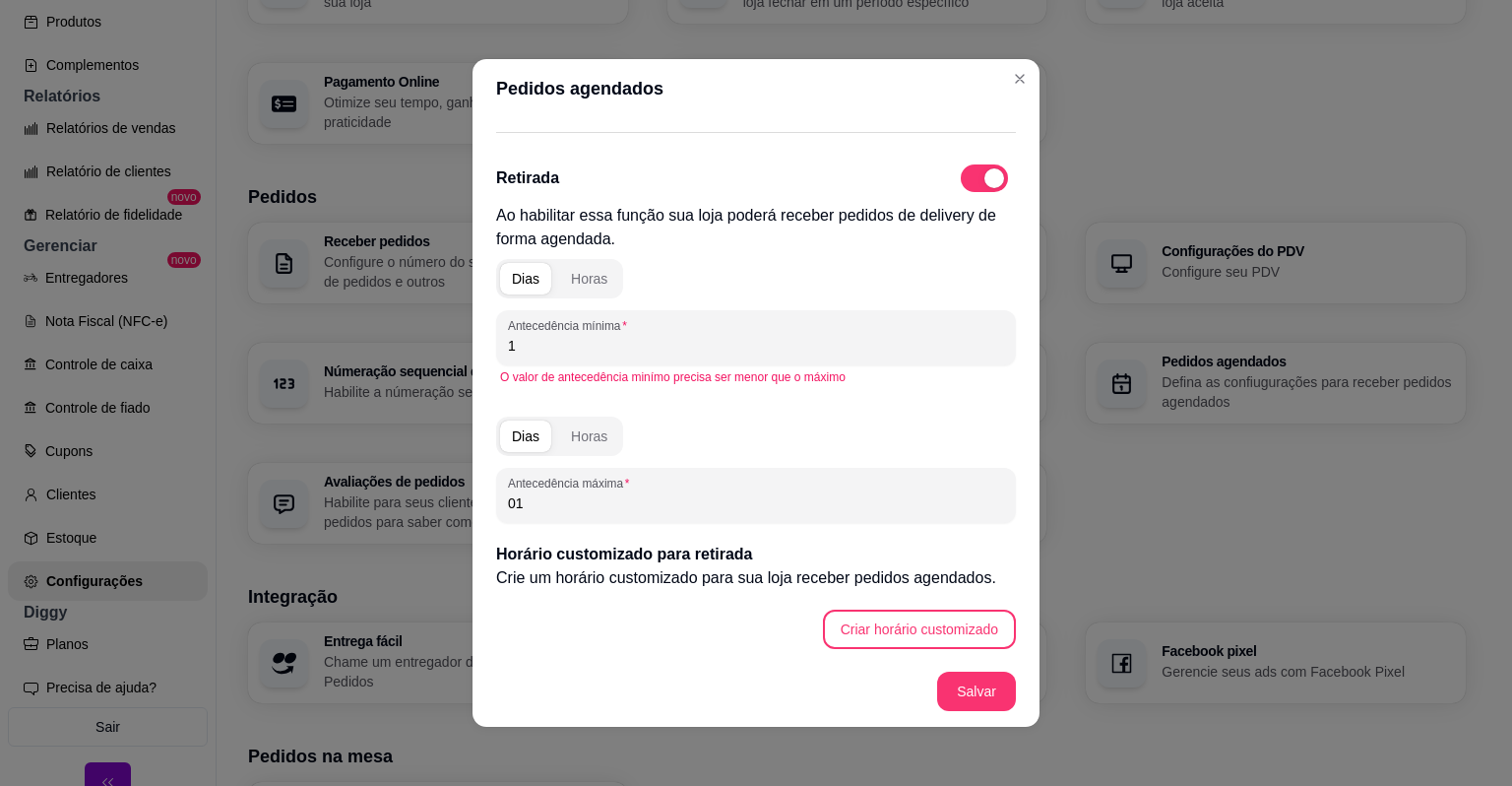 drag, startPoint x: 588, startPoint y: 506, endPoint x: 472, endPoint y: 515, distance: 116.34861 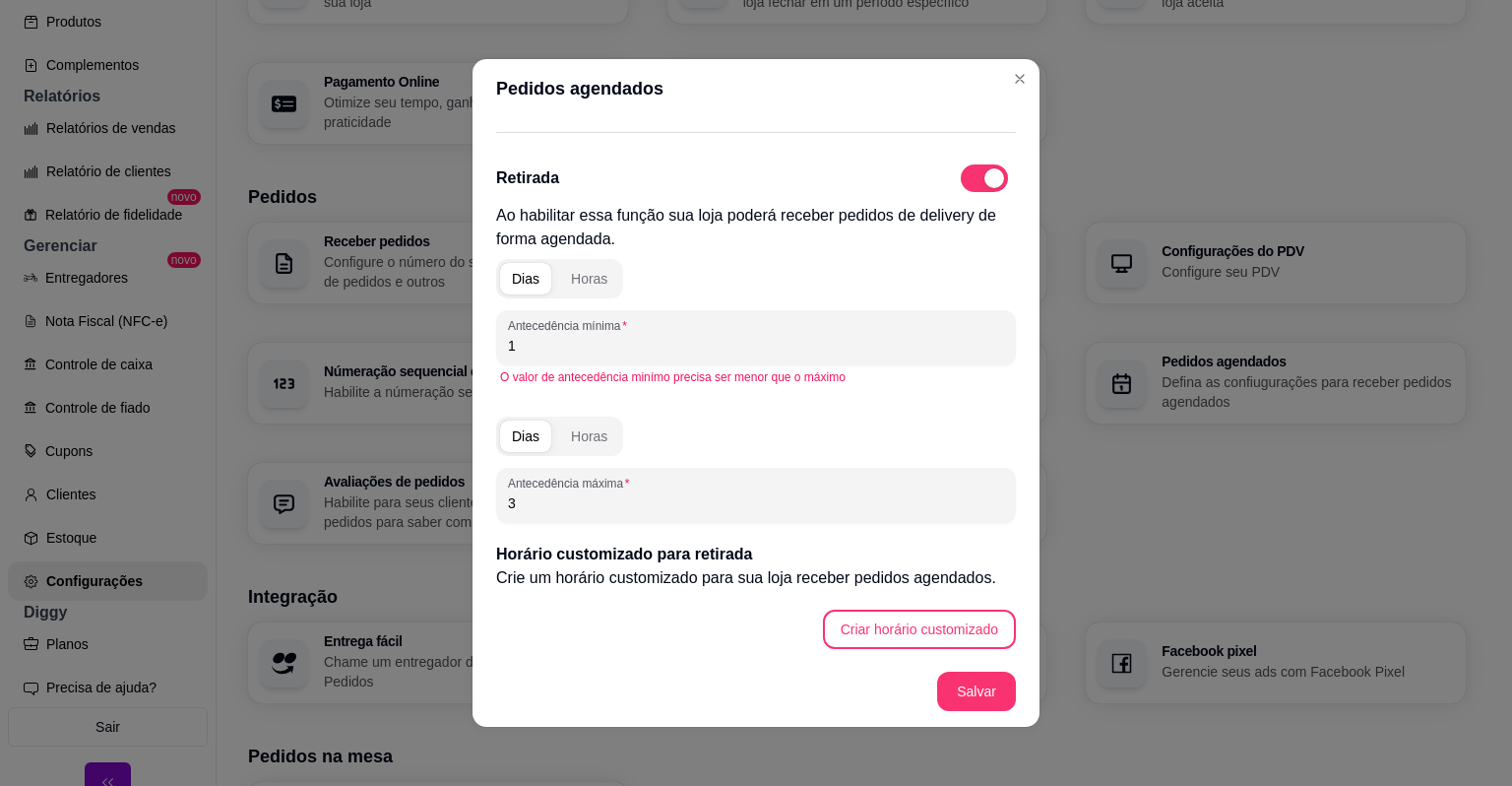 type on "3" 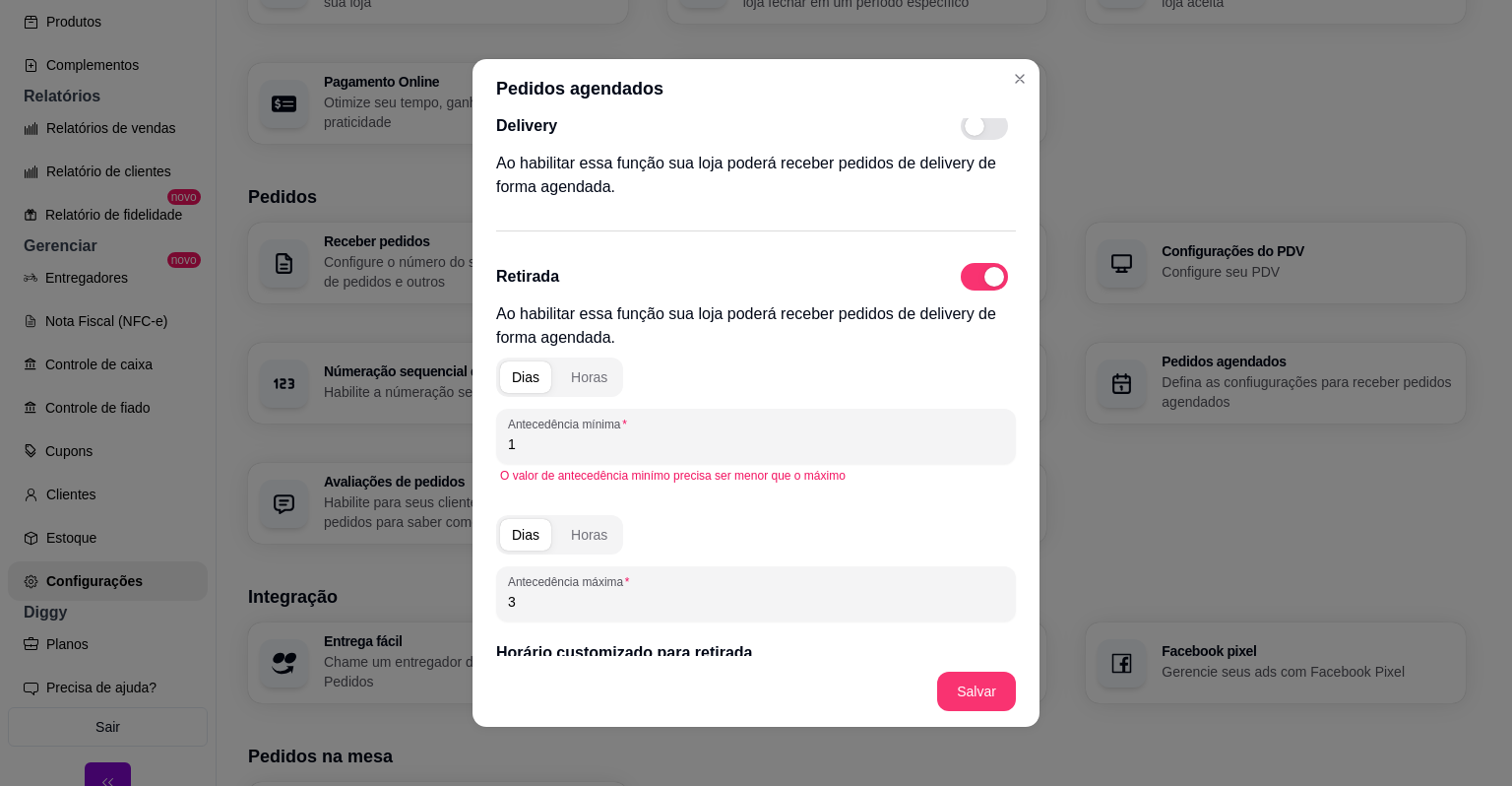scroll, scrollTop: 112, scrollLeft: 0, axis: vertical 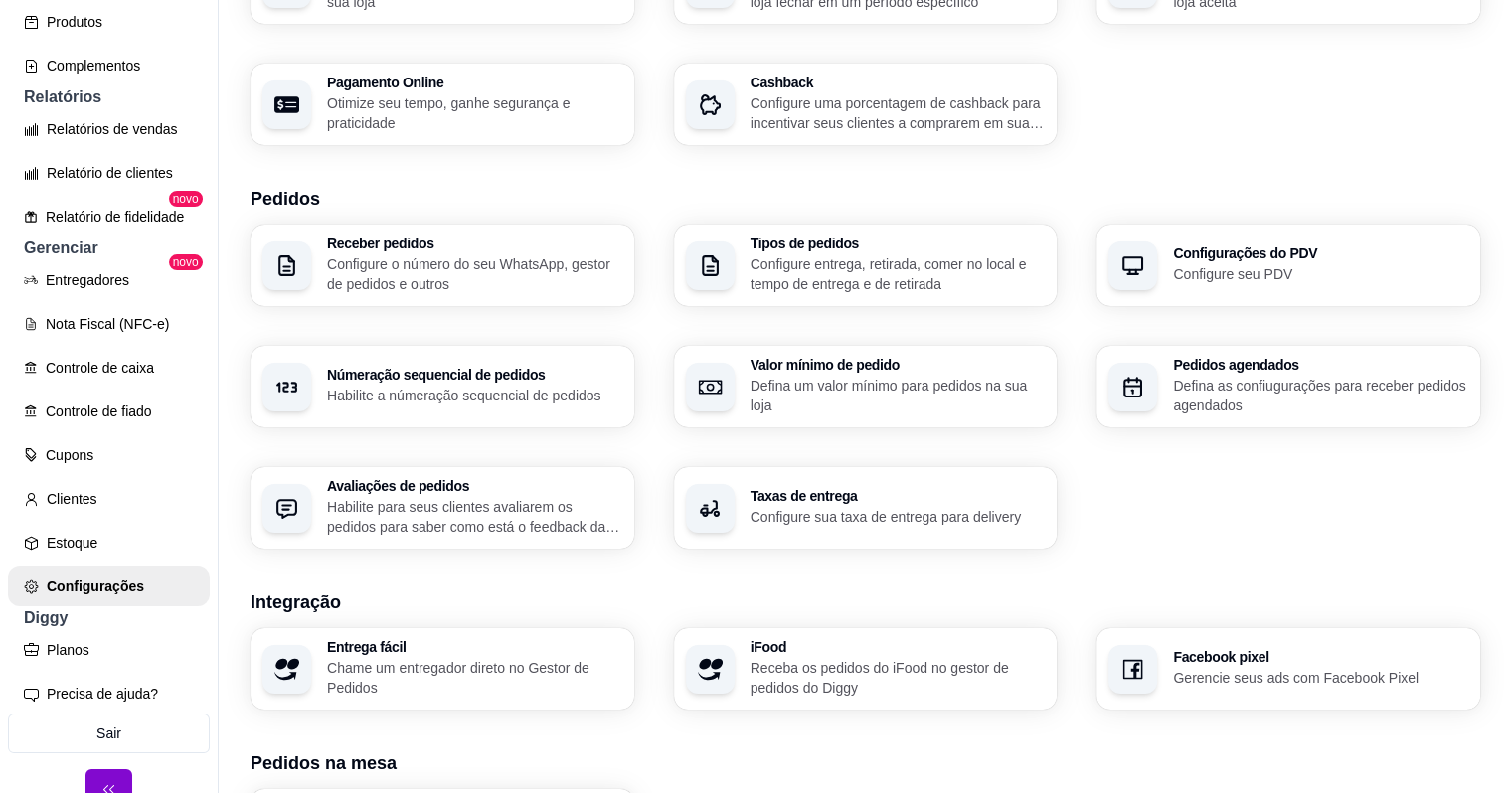 click on "Avaliações de pedidos" at bounding box center [474, 486] 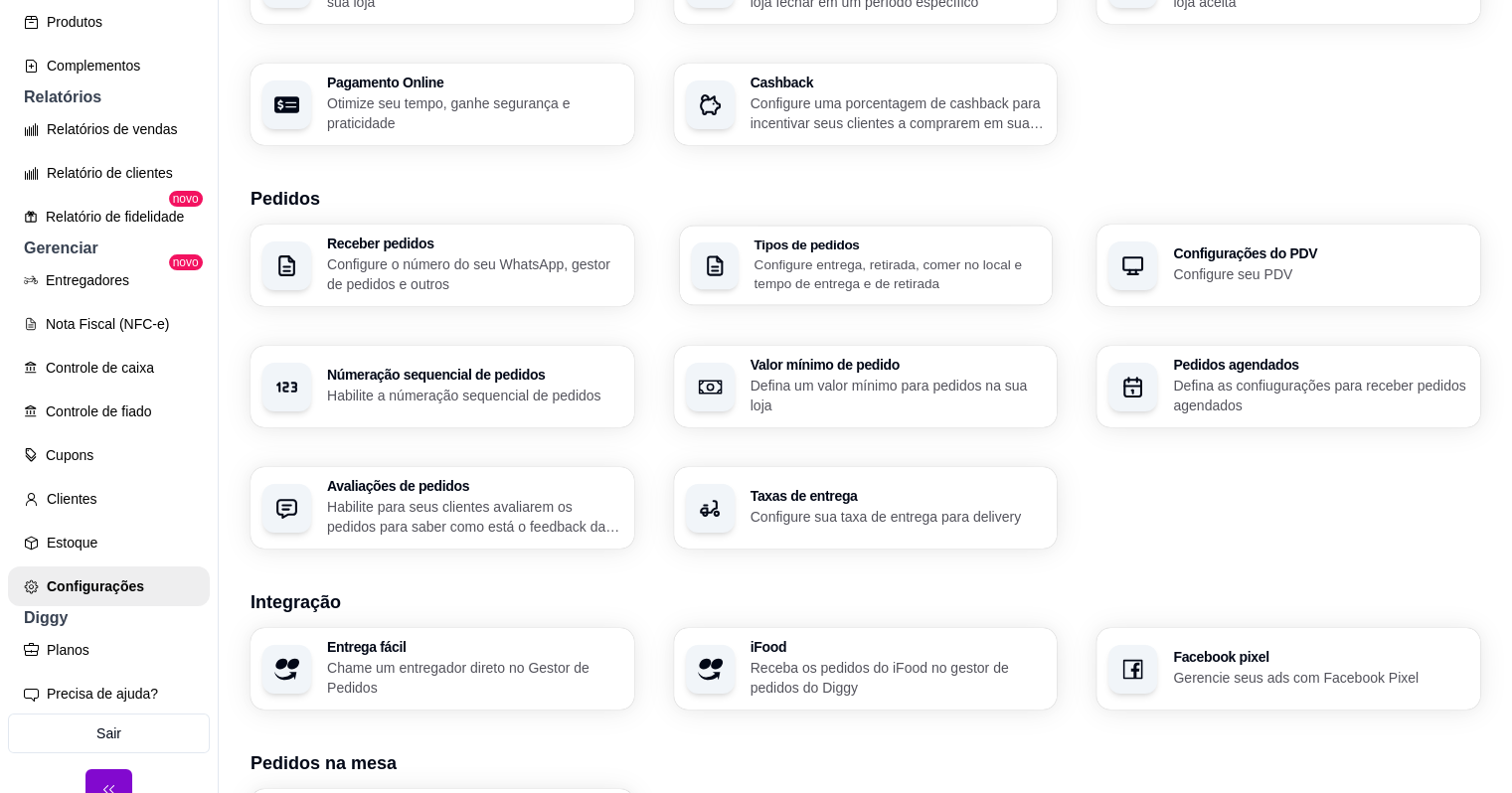 click on "Configure entrega, retirada, comer no local e tempo de entrega e de retirada" at bounding box center (897, 273) 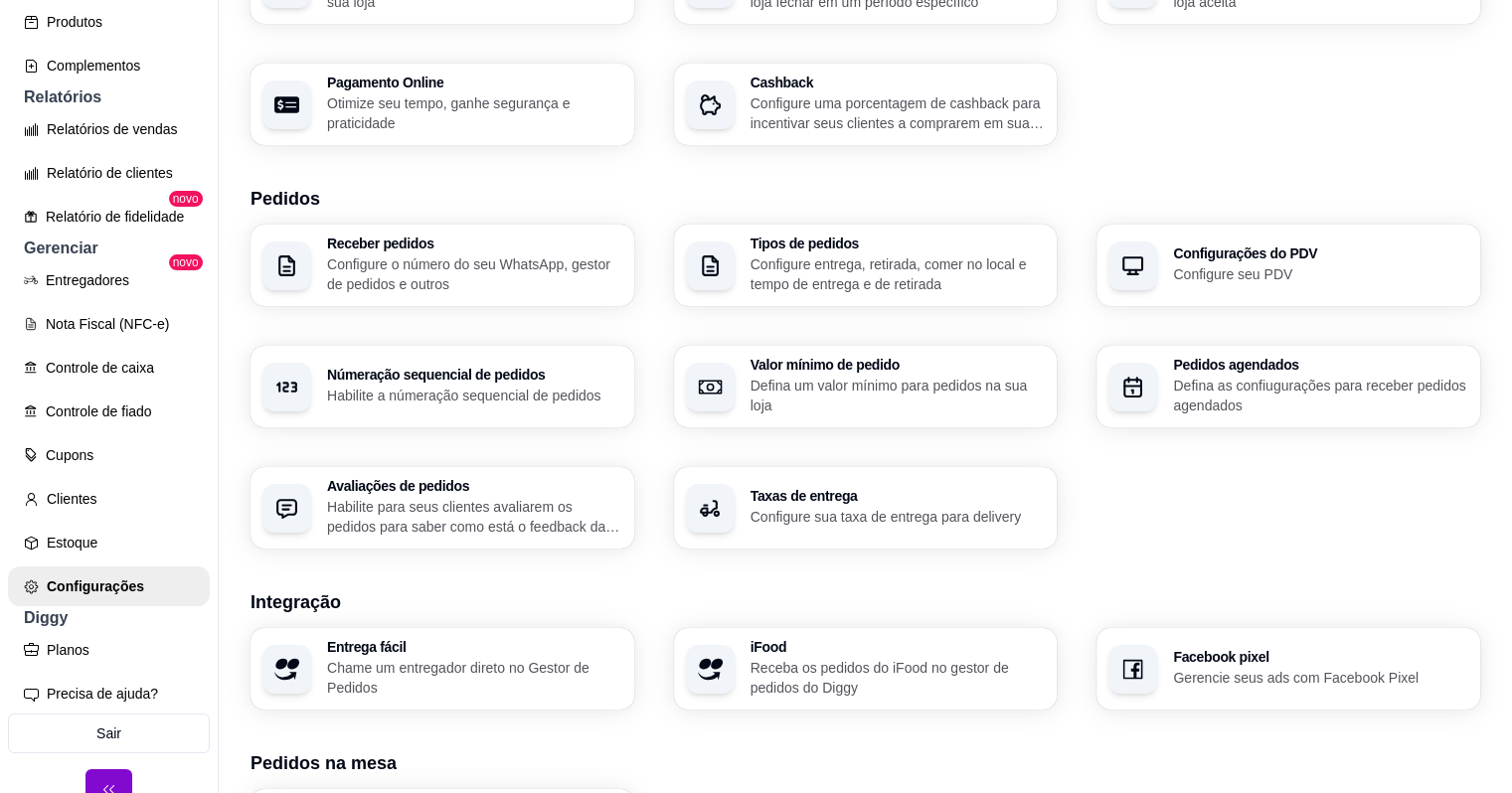 click on "Configure seu PDV" at bounding box center [1320, 274] 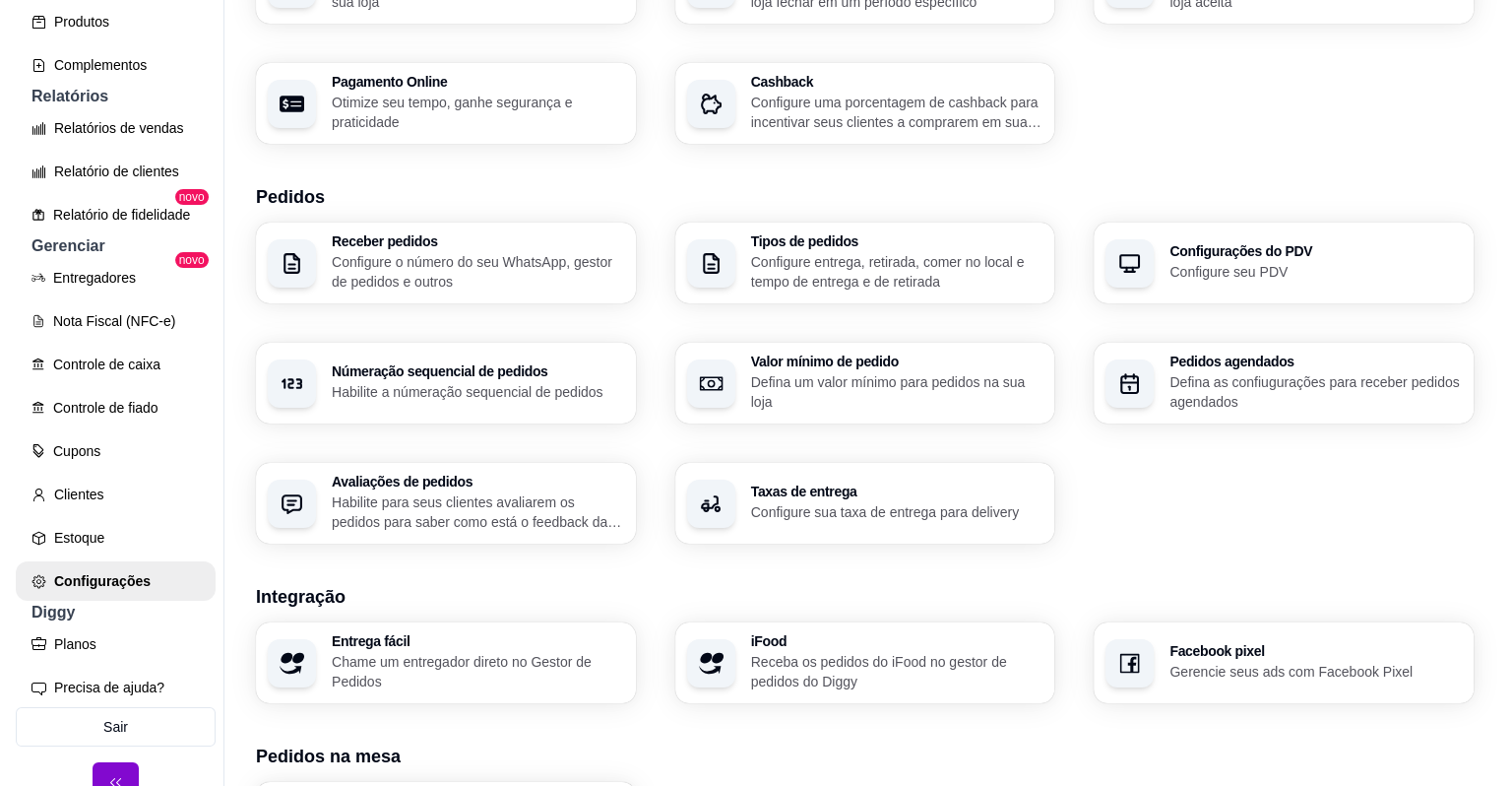 scroll, scrollTop: 197, scrollLeft: 0, axis: vertical 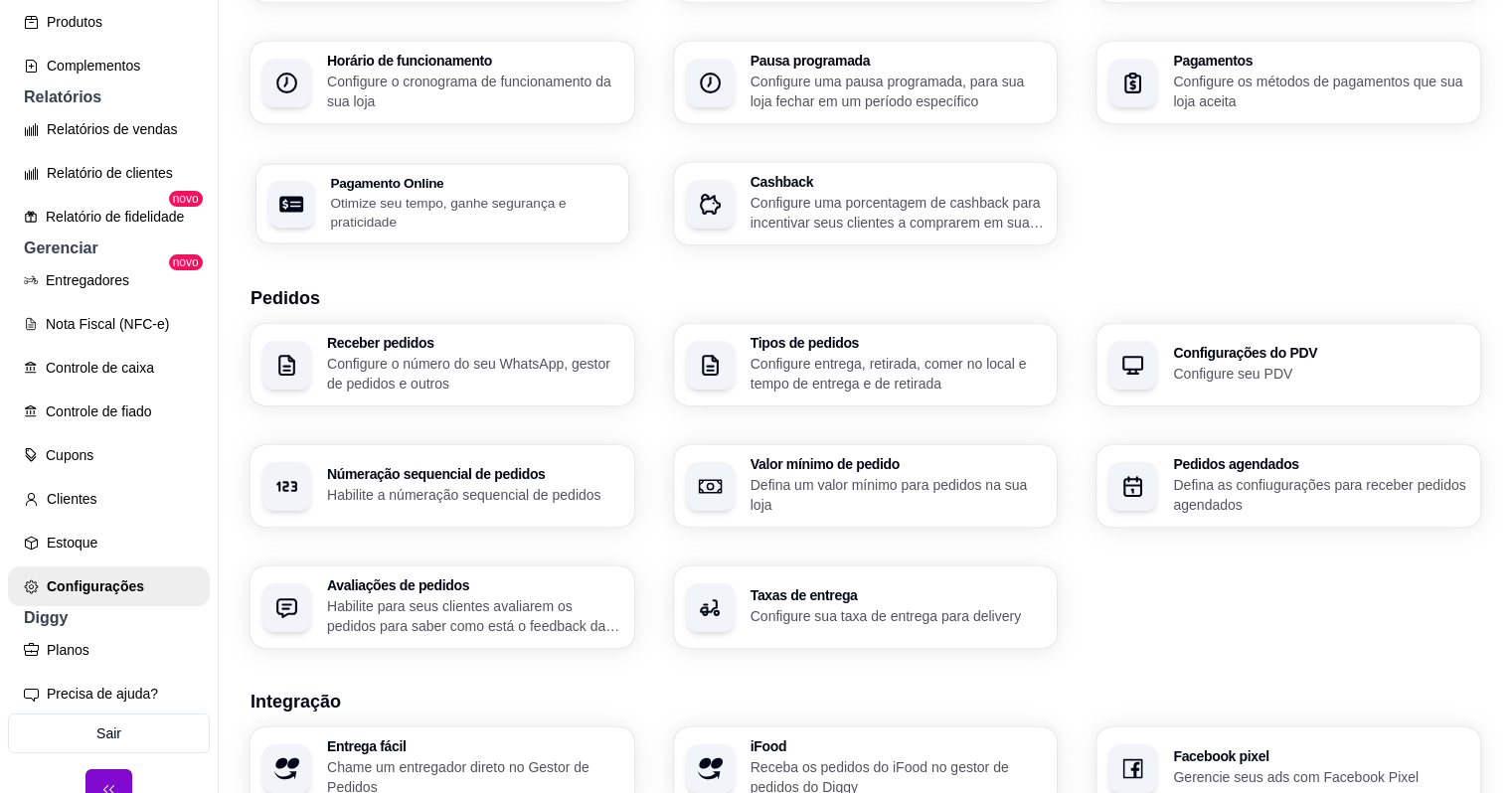 click on "Otimize seu tempo, ganhe segurança e praticidade" at bounding box center (473, 212) 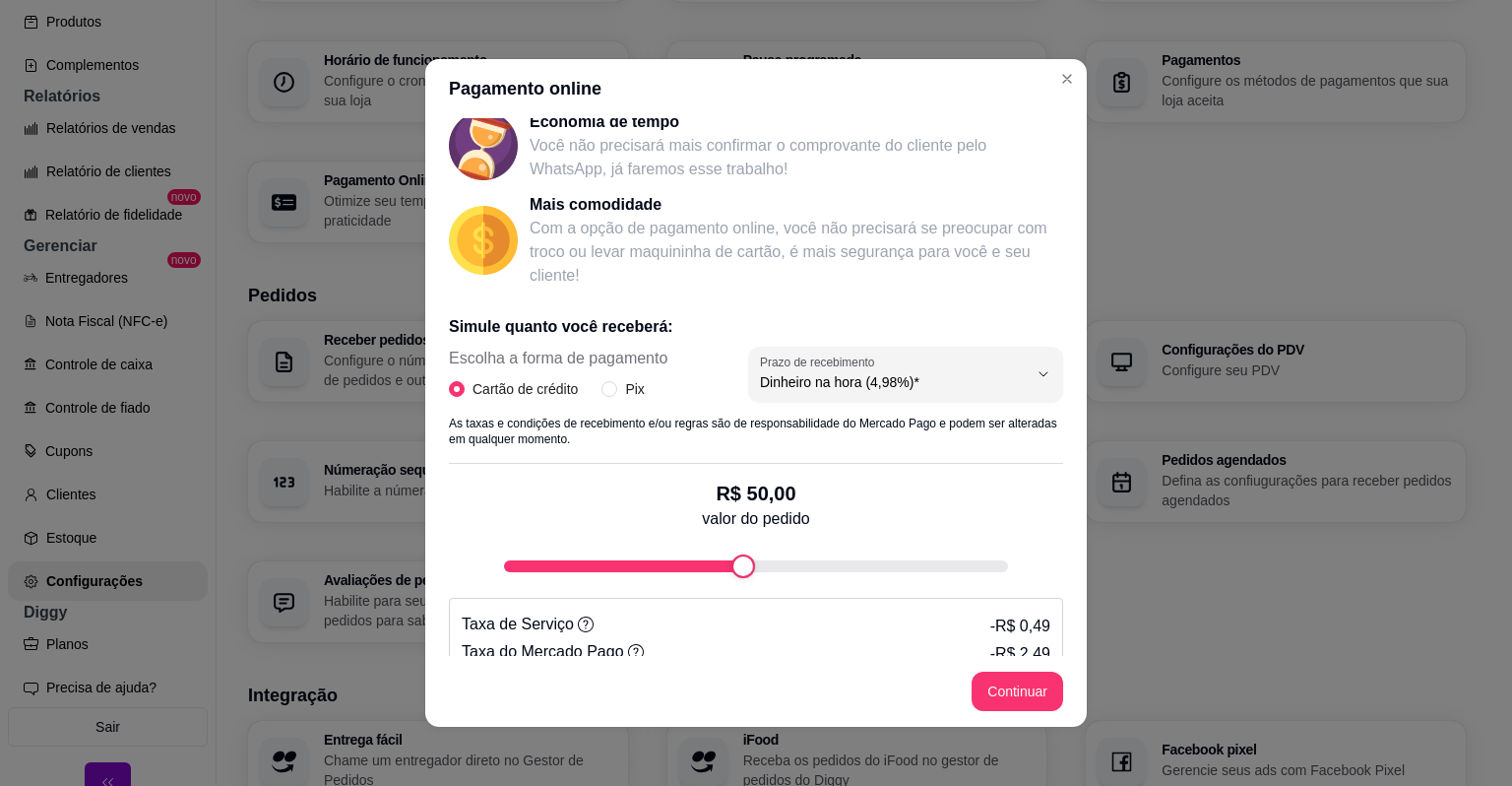 scroll, scrollTop: 254, scrollLeft: 0, axis: vertical 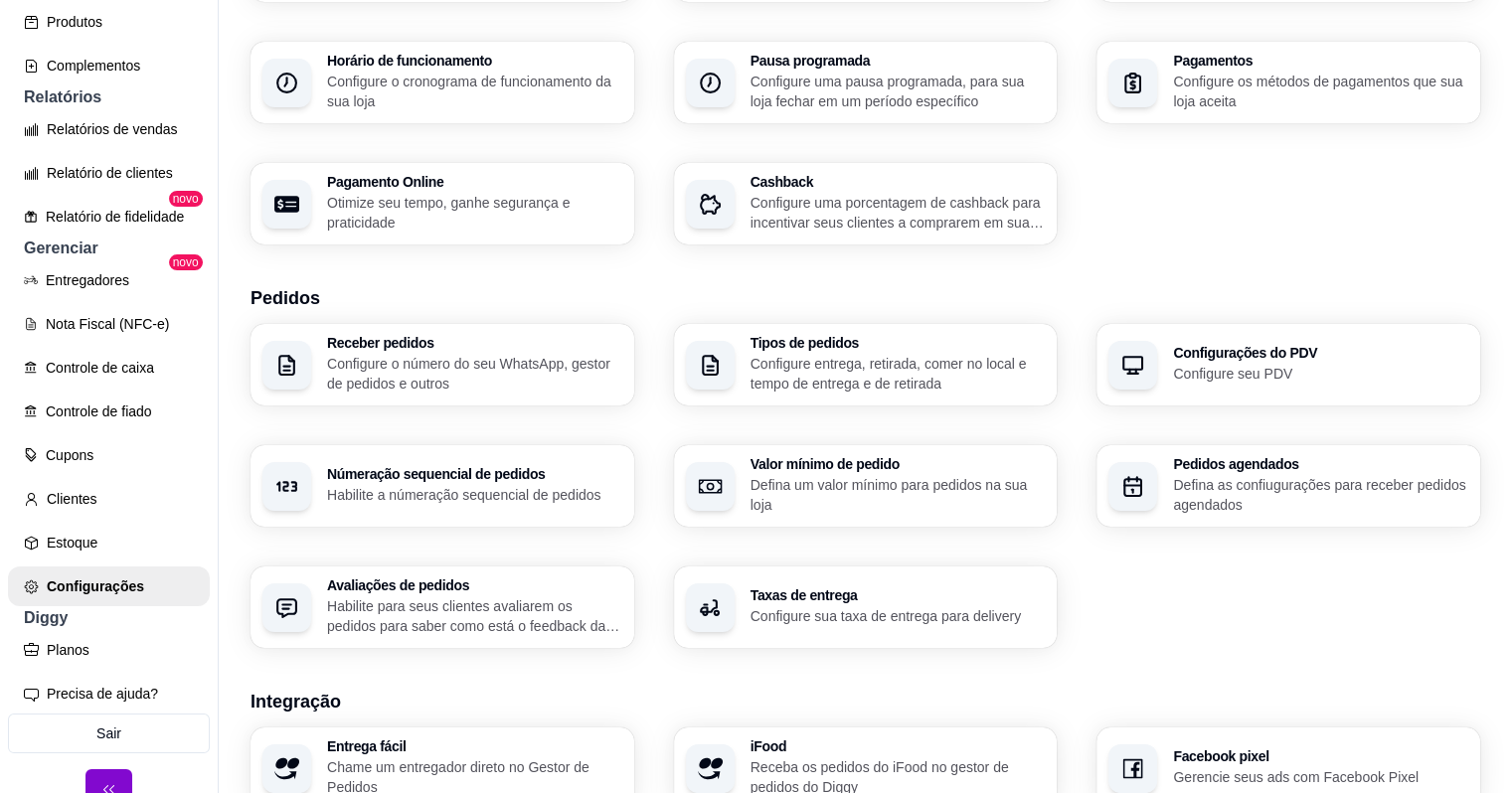 click on "Loja Informações da loja Principais informações da sua loja como endereço, nome e mais Customize o menu Altere as cores e interface do menu Usuários Gerencie os usuários da sua loja Horário de funcionamento Configure o cronograma de funcionamento da sua loja Pausa programada Configure uma pausa programada, para sua loja fechar em um período específico Pagamentos Configure os métodos de pagamentos que sua loja aceita Pagamento Online Otimize seu tempo, ganhe segurança e praticidade Cashback Configure uma porcentagem de cashback para incentivar seus clientes a comprarem em sua loja Pedidos Receber pedidos Configure o número do seu WhatsApp, gestor de pedidos e outros Tipos de pedidos Configure entrega, retirada, comer no local e tempo de entrega e de retirada Configurações do PDV Configure seu PDV Númeração sequencial de pedidos Habilite a númeração sequencial de pedidos Valor mínimo de pedido Defina um valor mínimo para pedidos na sua loja Pedidos agendados Avaliações de pedidos iFood" at bounding box center [865, 497] 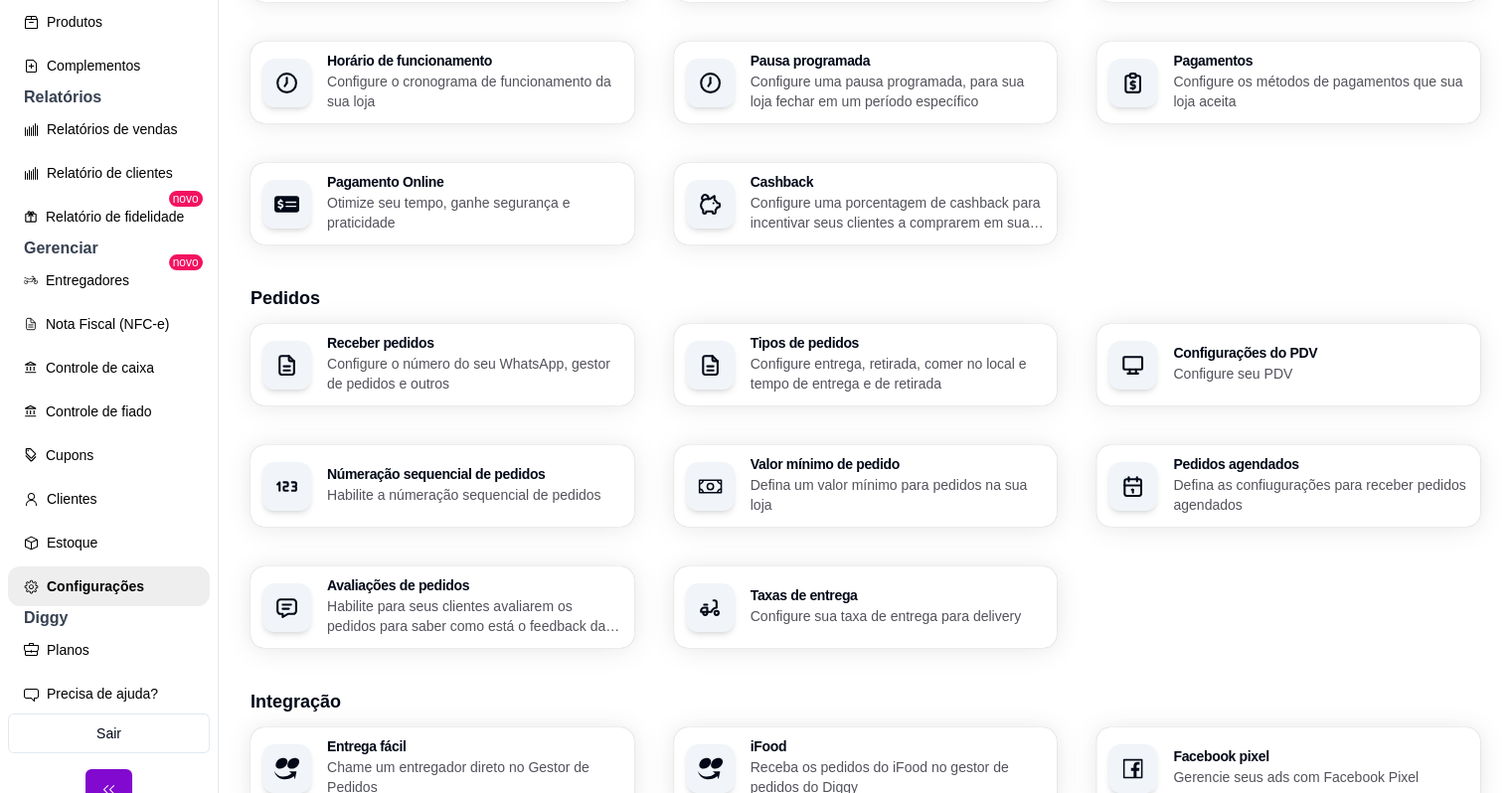 click on "Otimize seu tempo, ganhe segurança e praticidade" at bounding box center [474, 213] 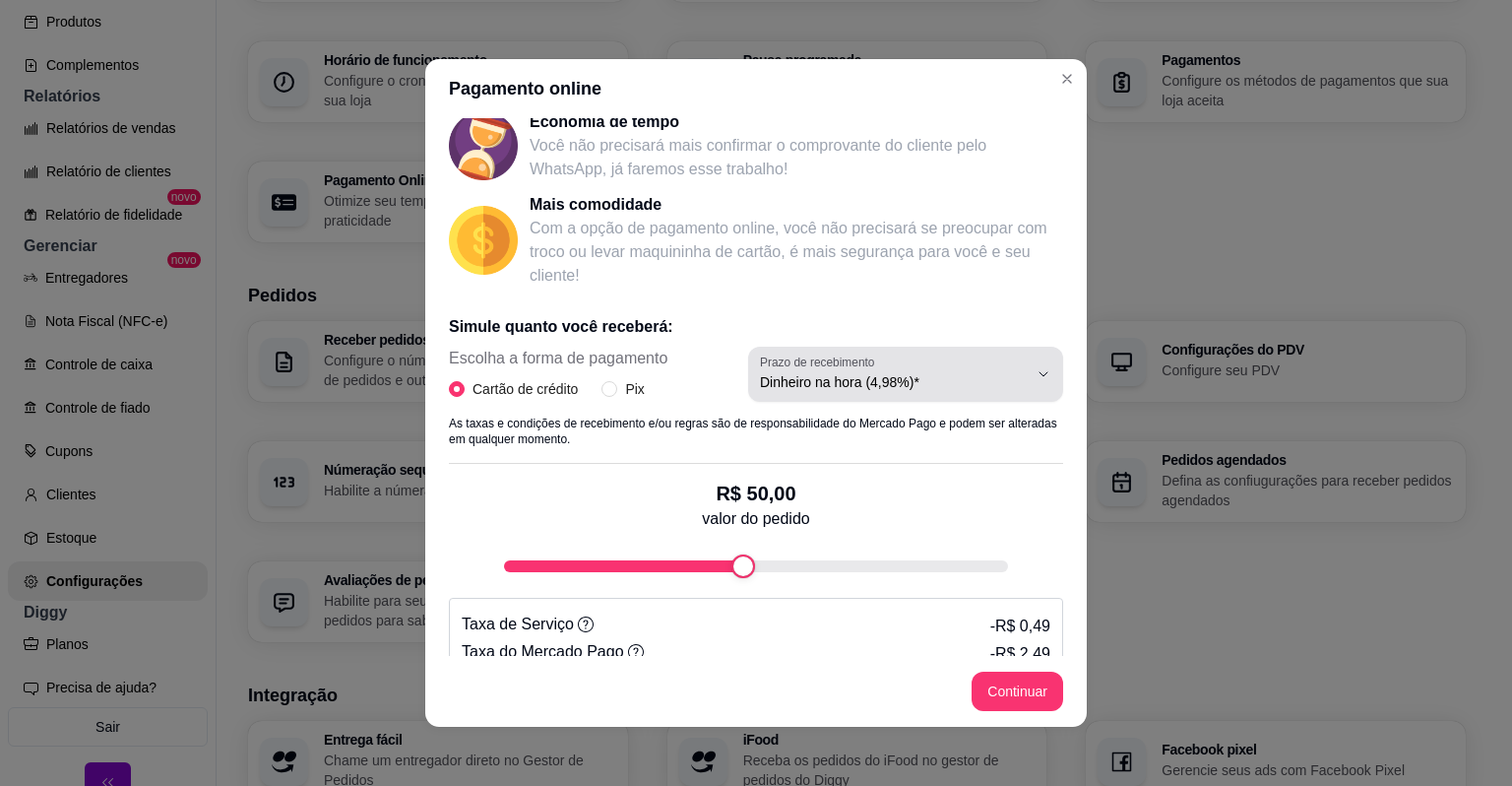scroll, scrollTop: 254, scrollLeft: 0, axis: vertical 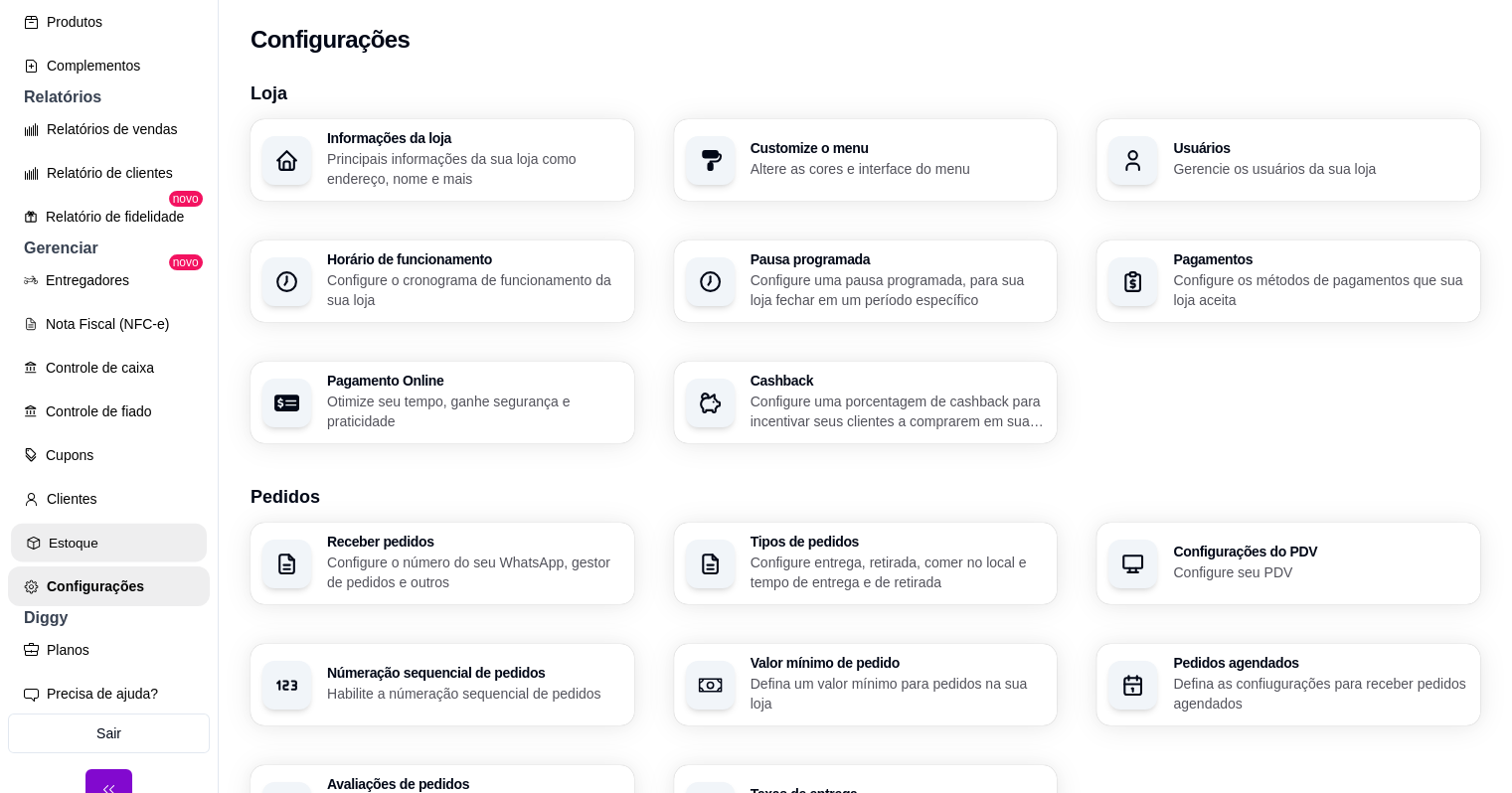 click on "Estoque" at bounding box center (108, 543) 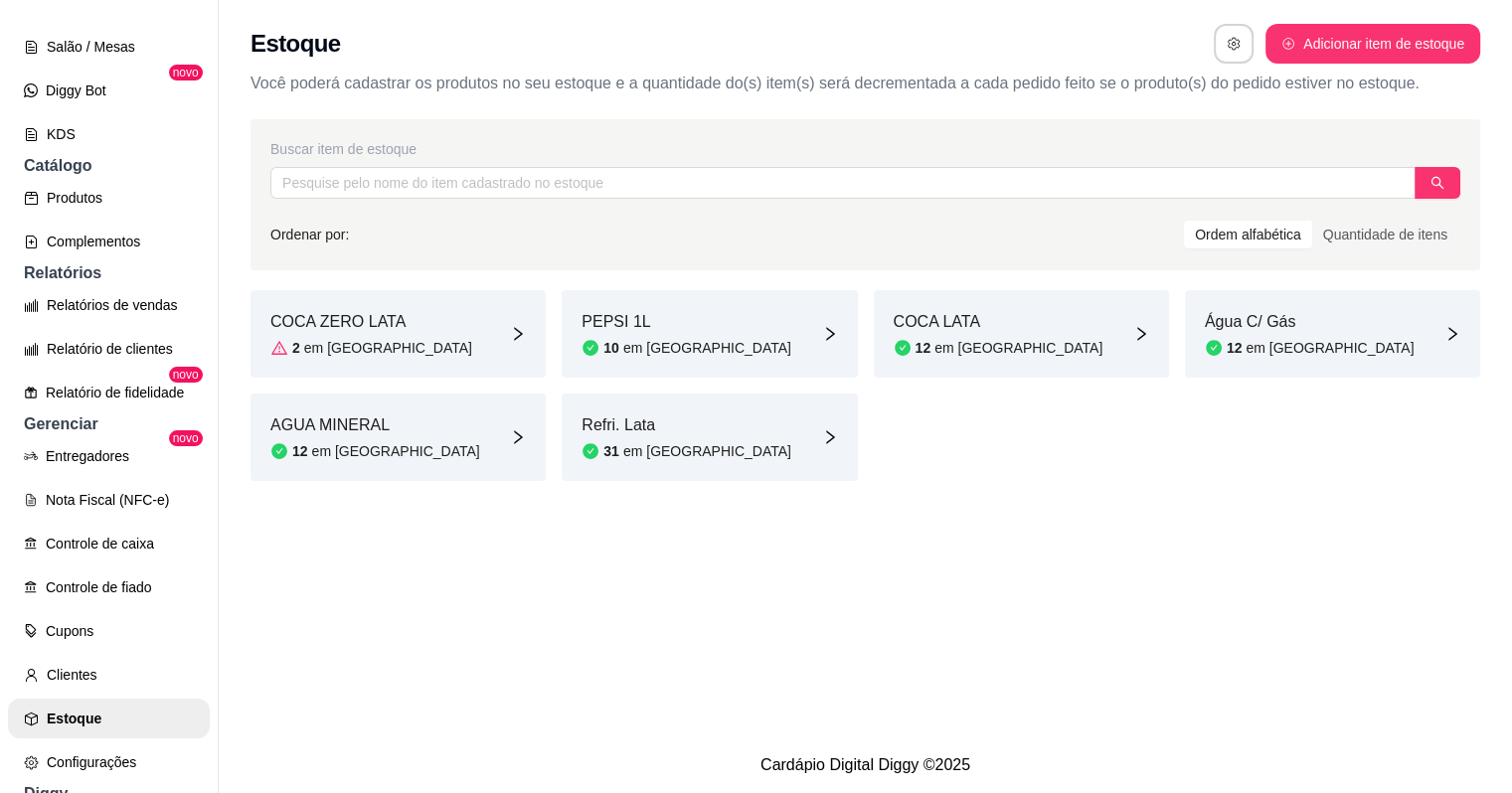scroll, scrollTop: 71, scrollLeft: 0, axis: vertical 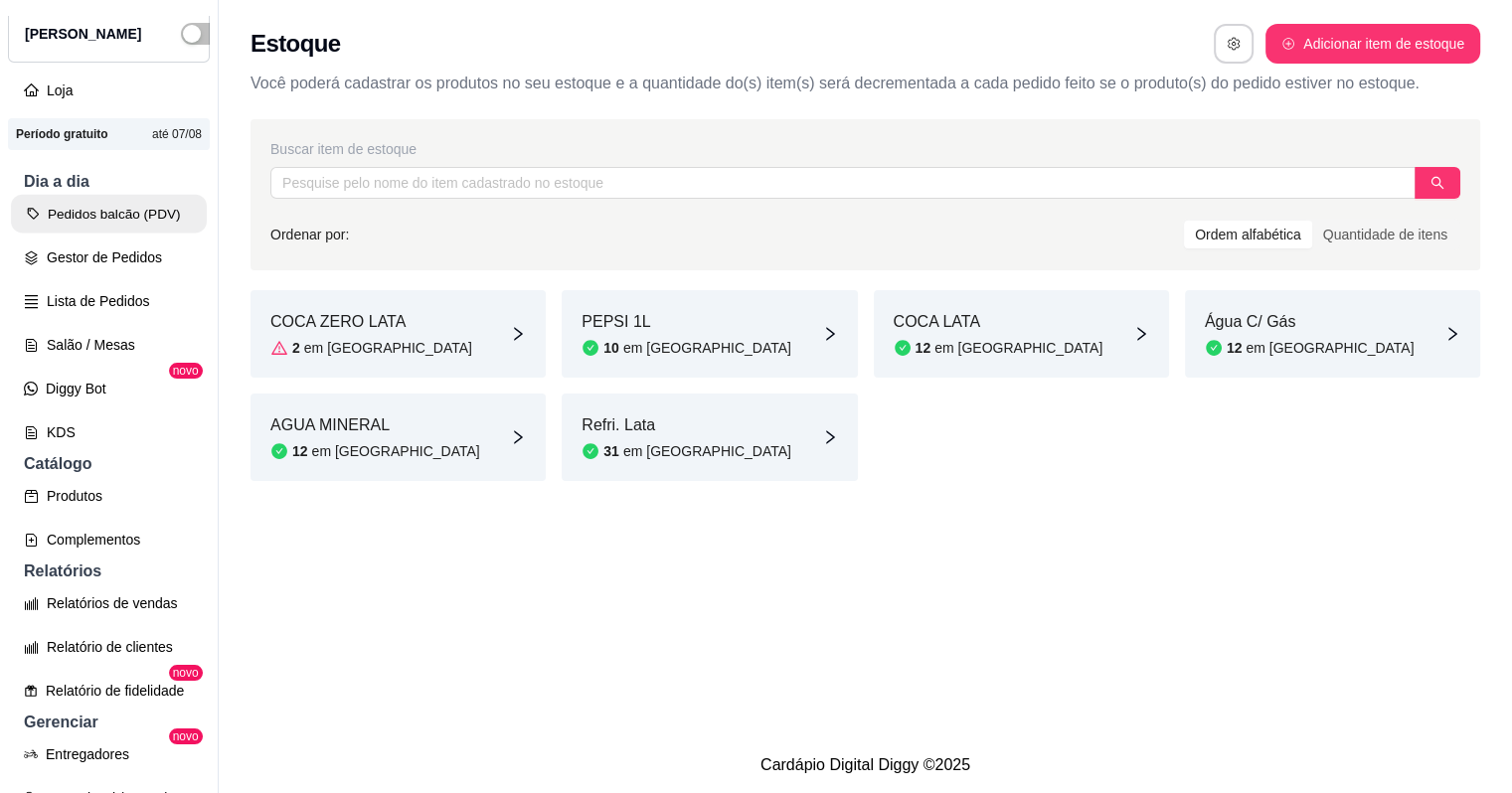 click on "Pedidos balcão (PDV)" at bounding box center [108, 214] 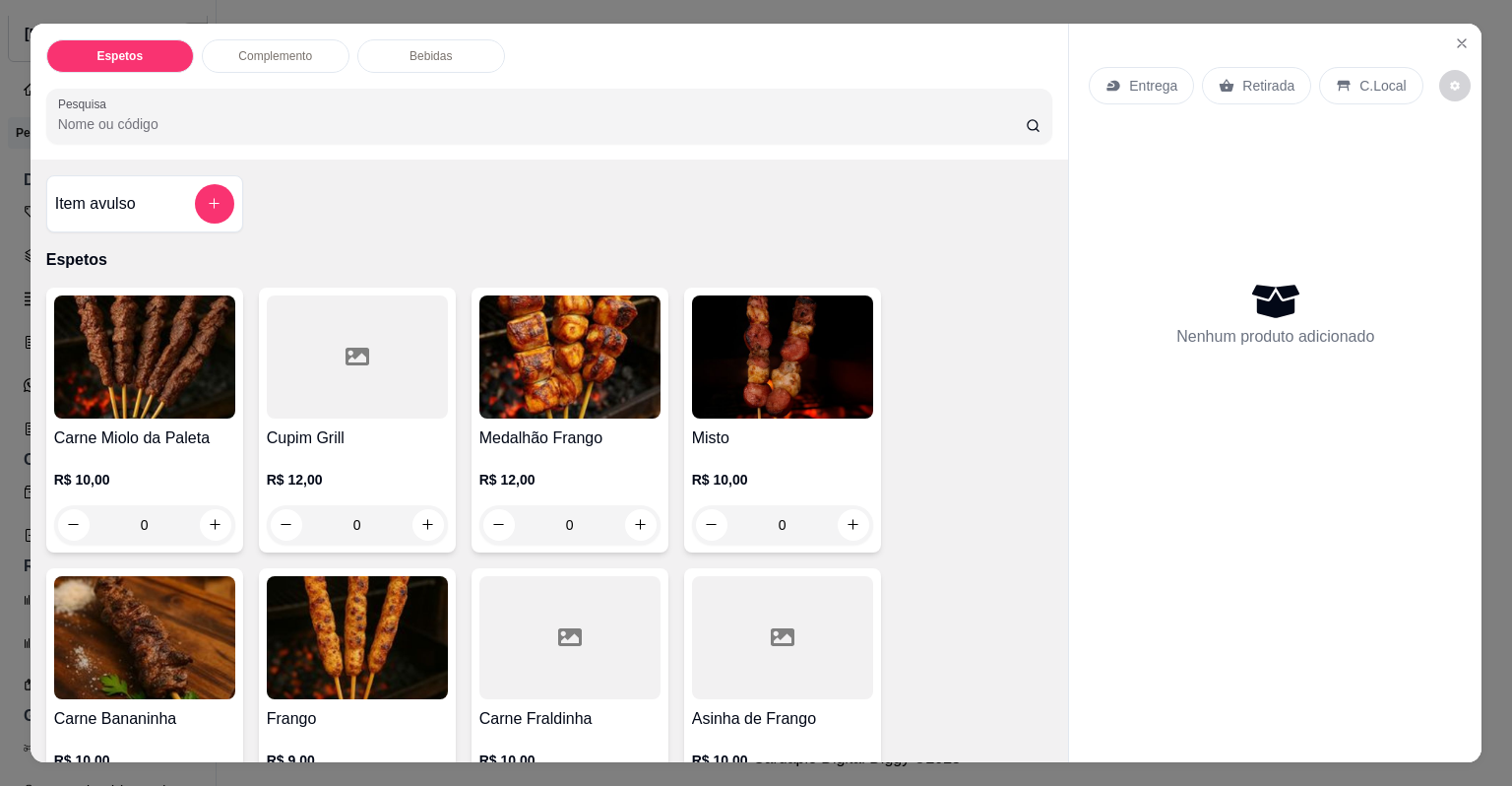 type 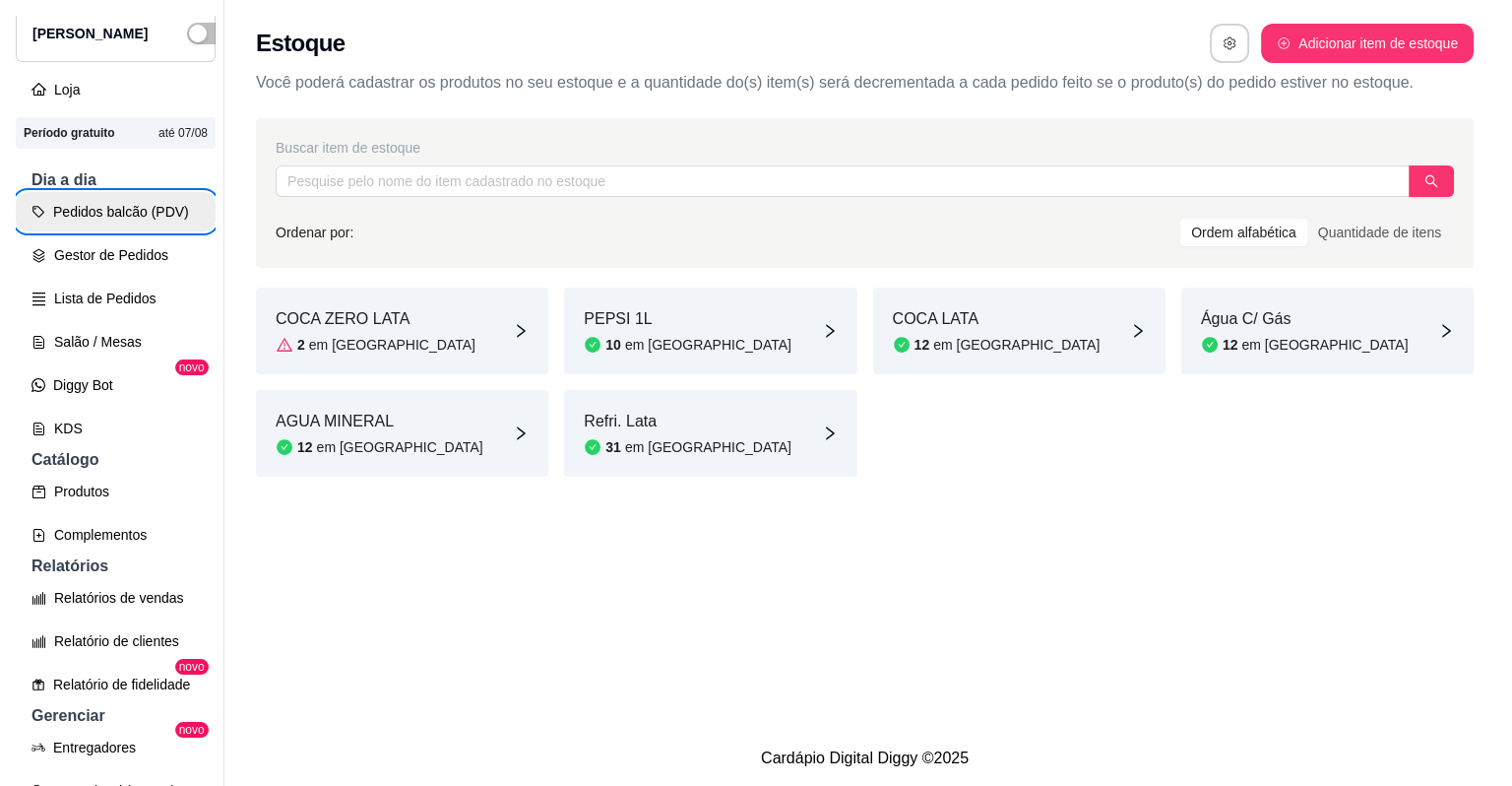 scroll, scrollTop: 0, scrollLeft: 0, axis: both 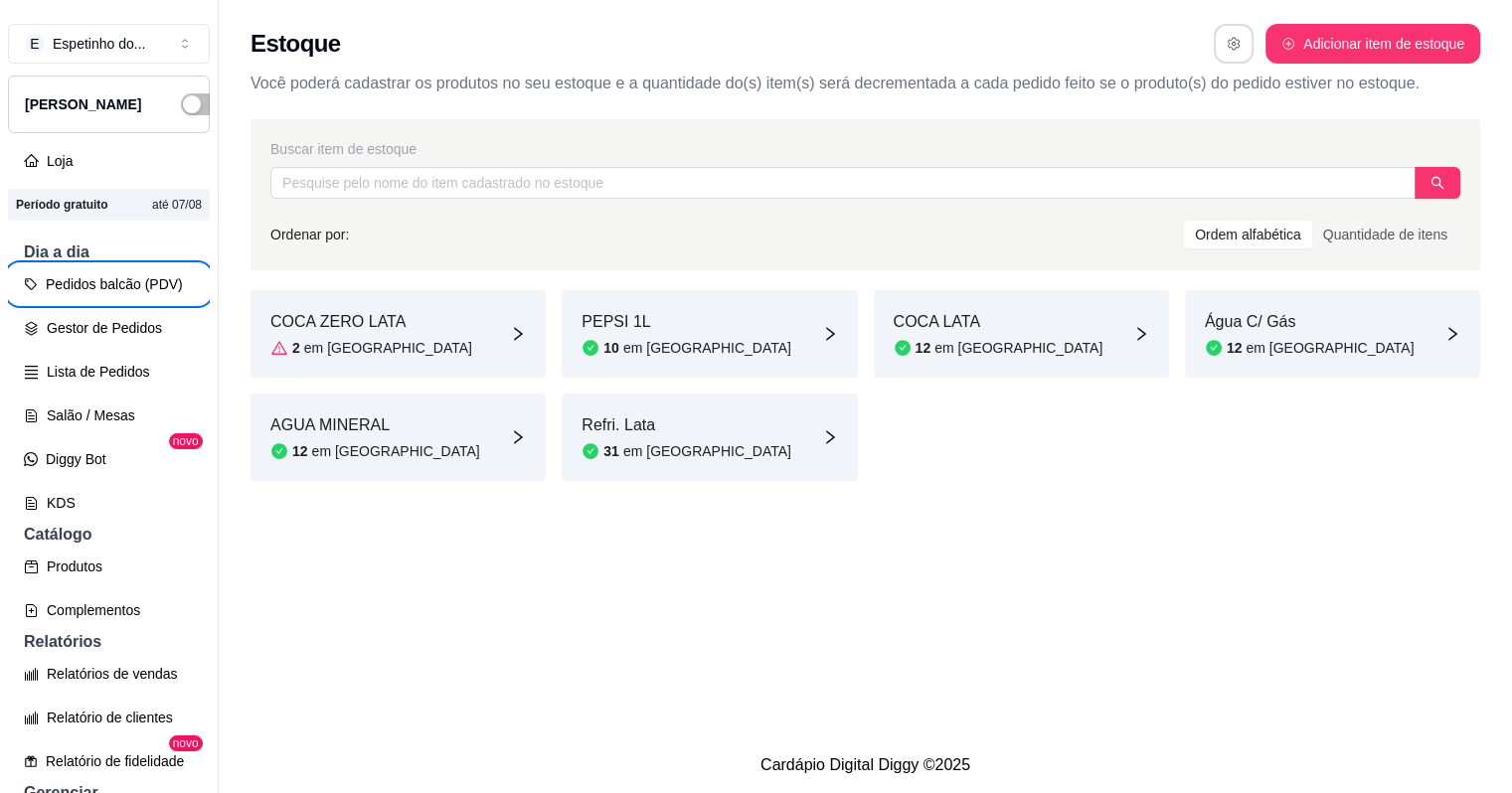click at bounding box center [1234, 44] 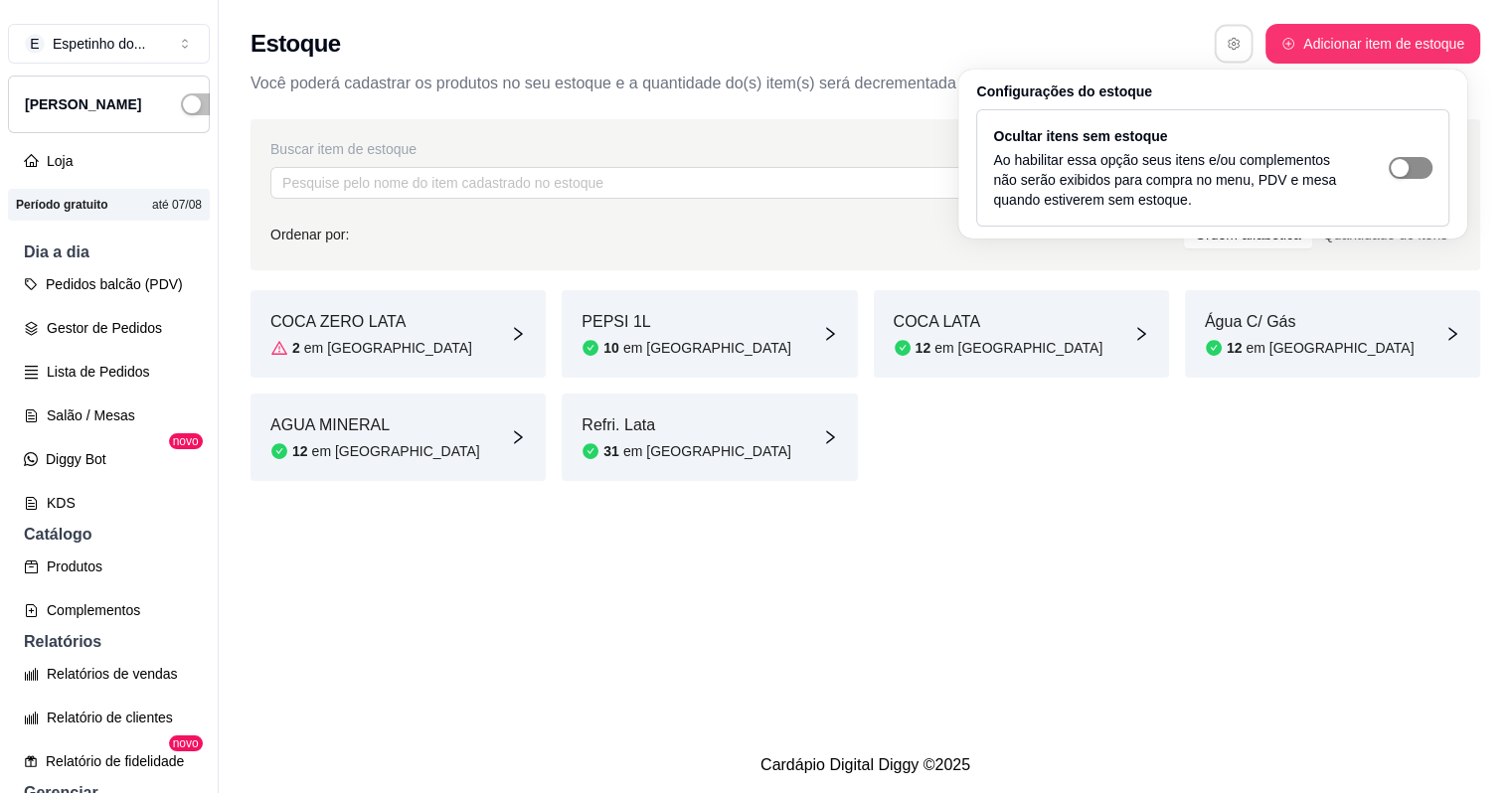 click at bounding box center [1400, 168] 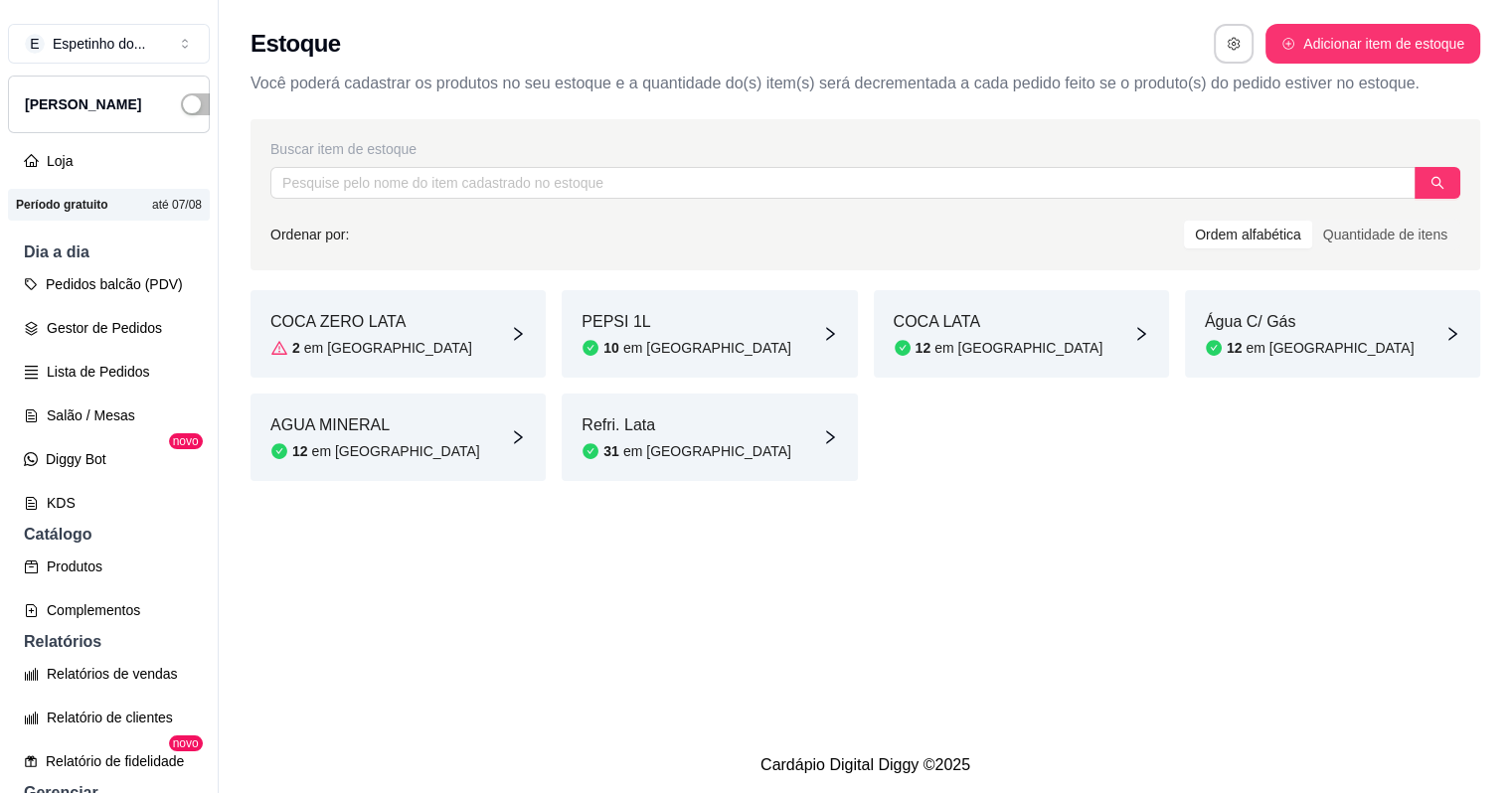 click on "COCA ZERO LATA 2 em estoque PEPSI 1L 10 em estoque COCA LATA 12 em estoque Água C/ Gás 12 em estoque AGUA MINERAL 12 em estoque Refri. Lata 31 em estoque" at bounding box center (865, 386) 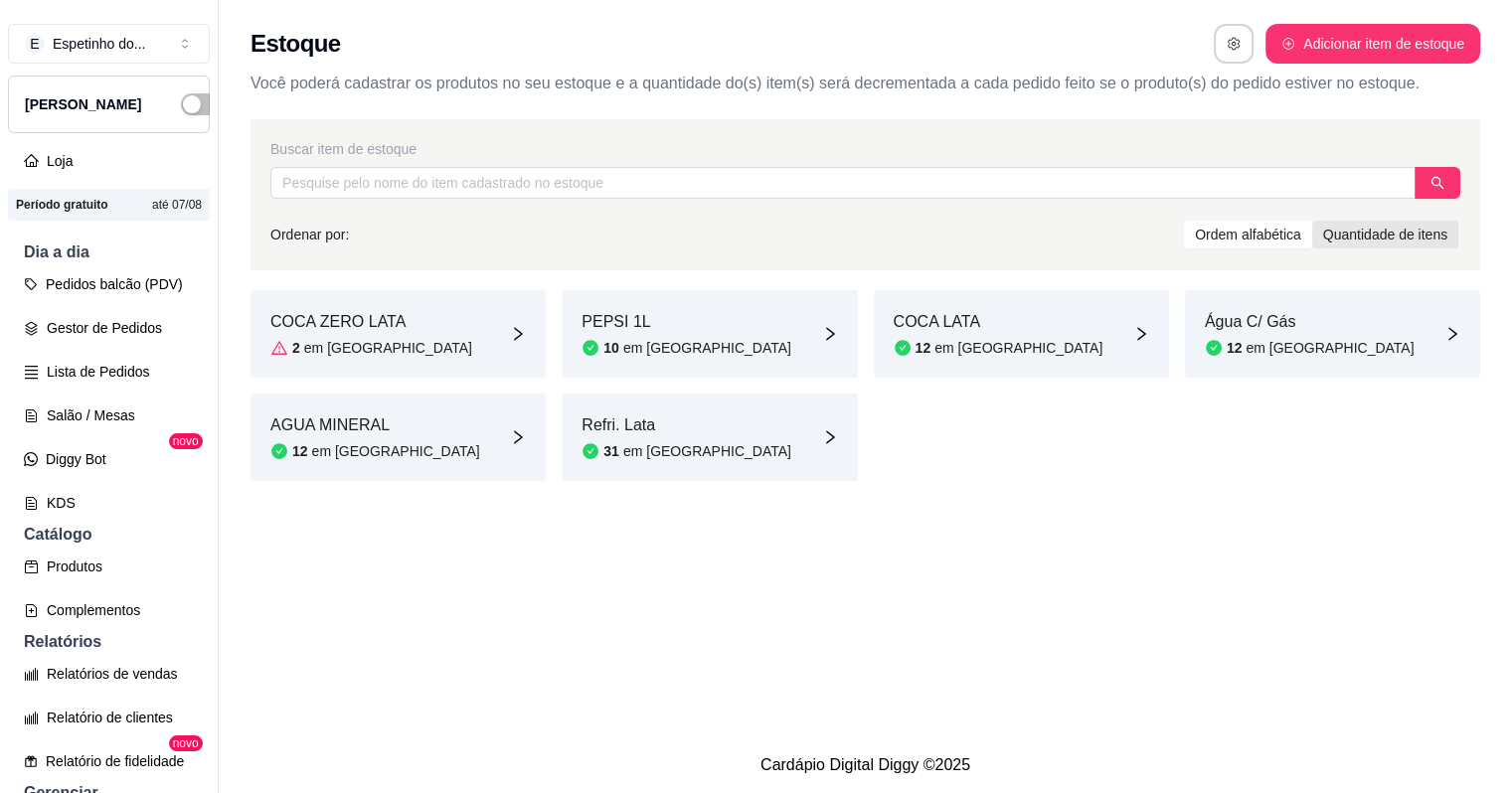 click on "Quantidade de itens" at bounding box center (1385, 235) 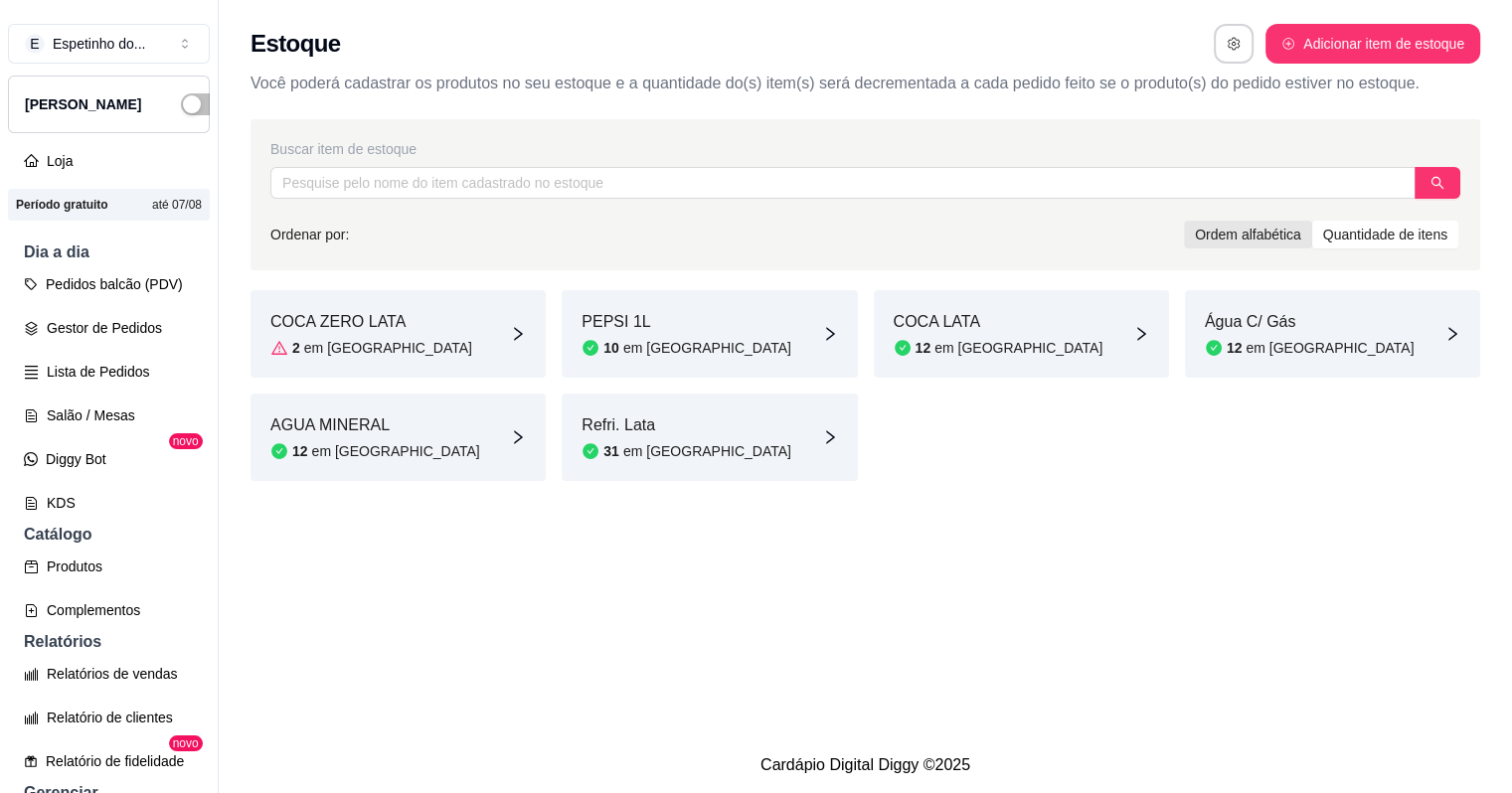 click on "Ordem alfabética" at bounding box center (1248, 235) 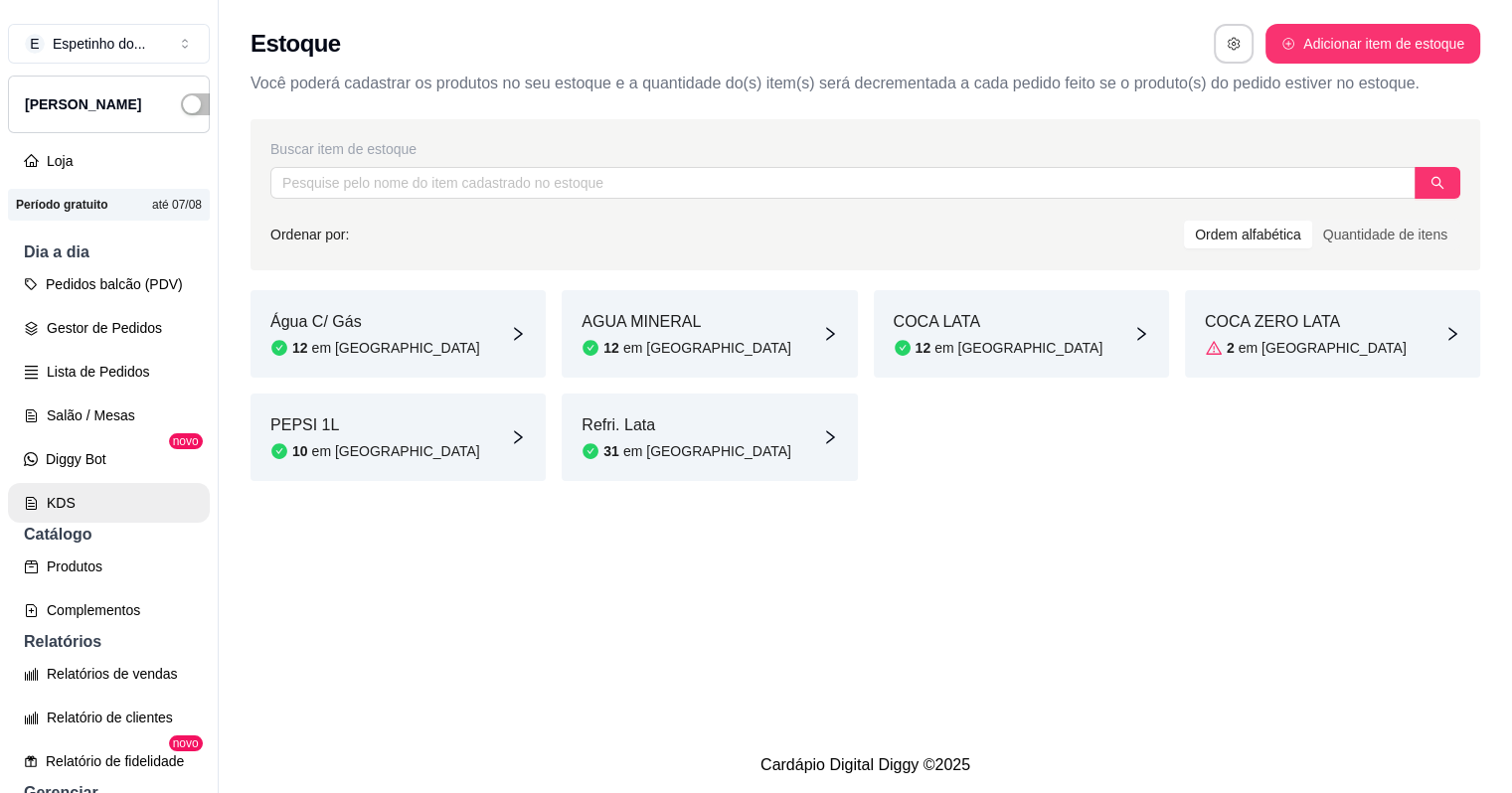 click on "KDS" at bounding box center (108, 503) 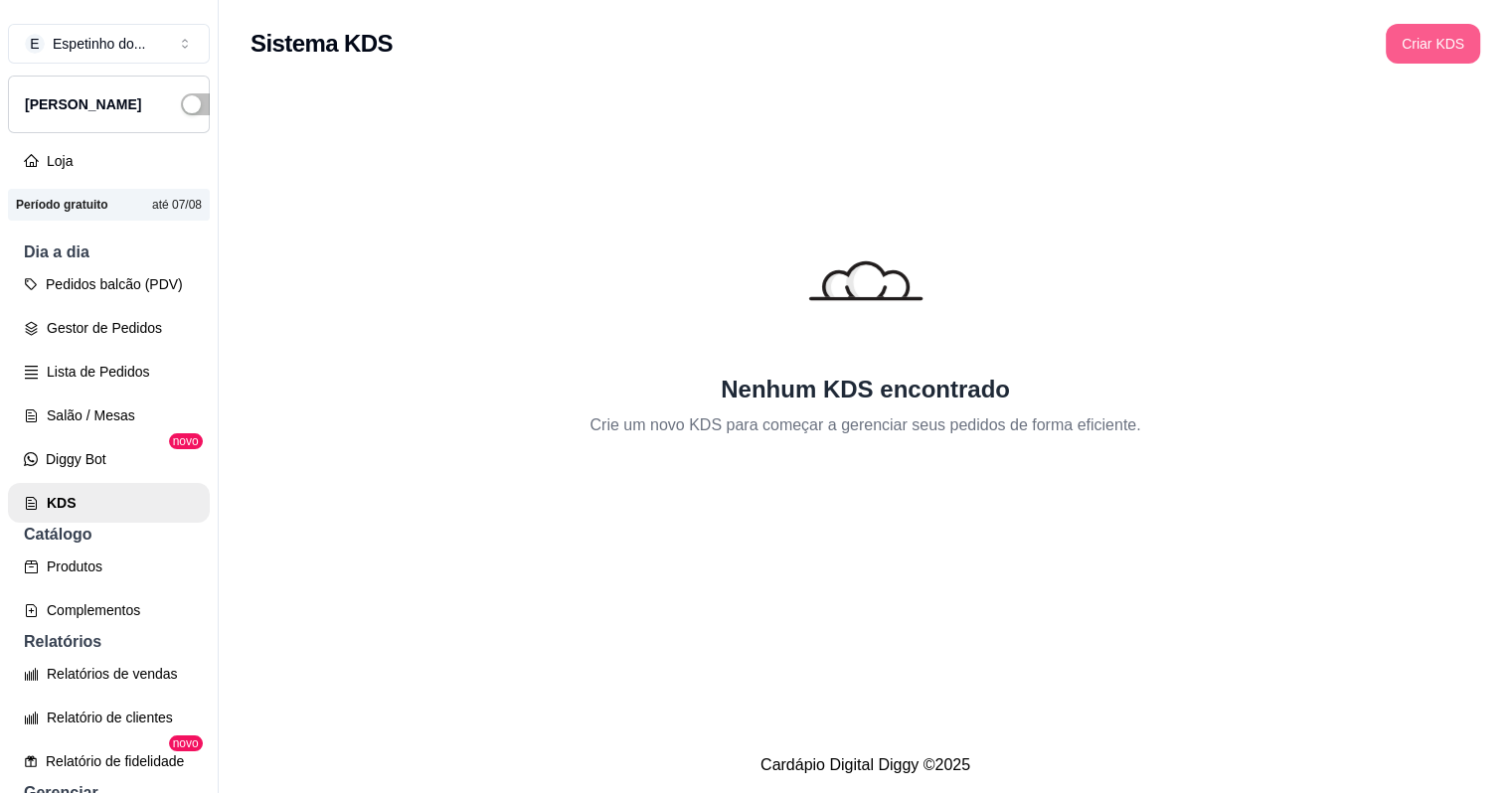 click on "Criar KDS" at bounding box center (1432, 44) 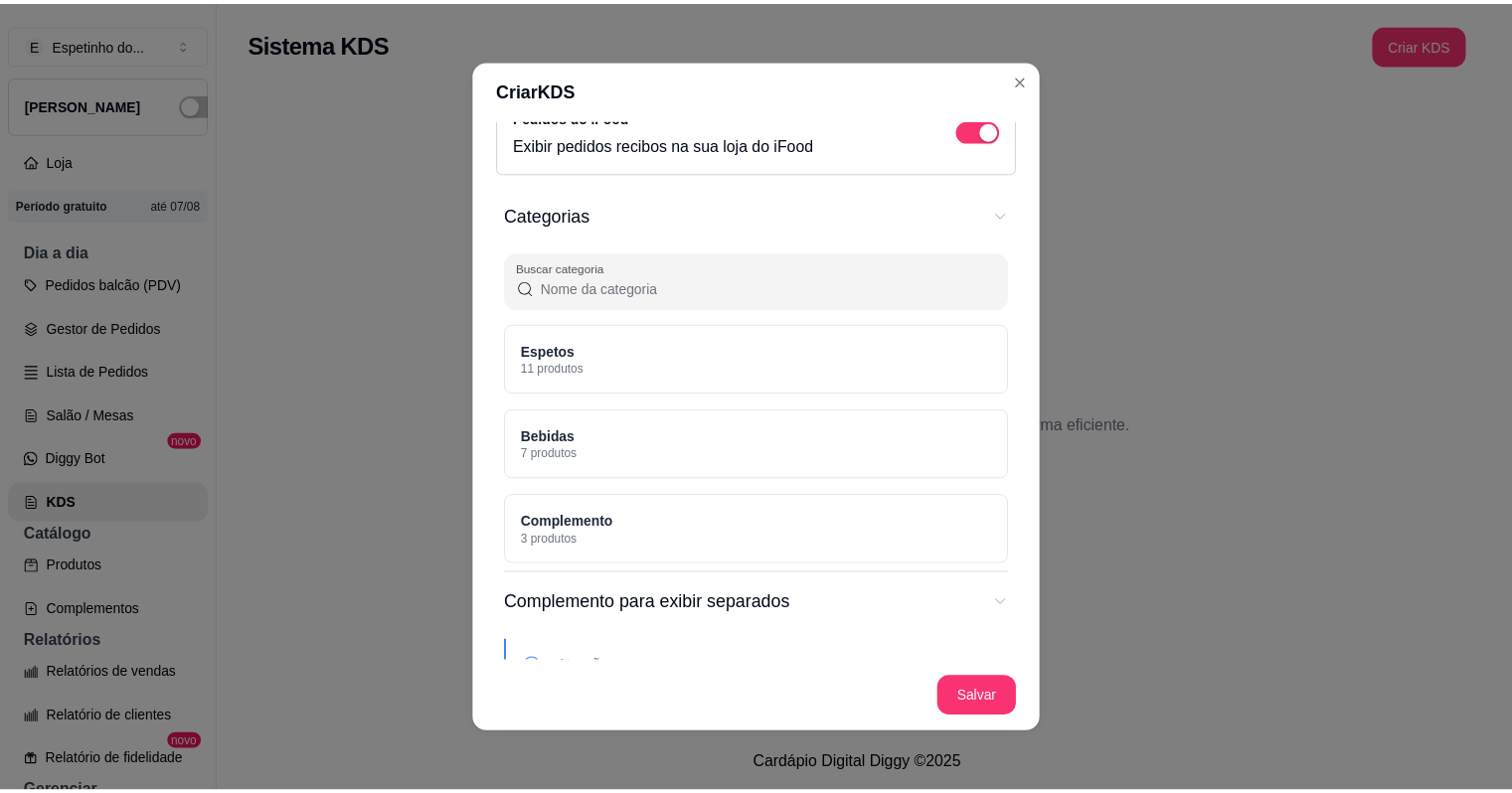 scroll, scrollTop: 298, scrollLeft: 0, axis: vertical 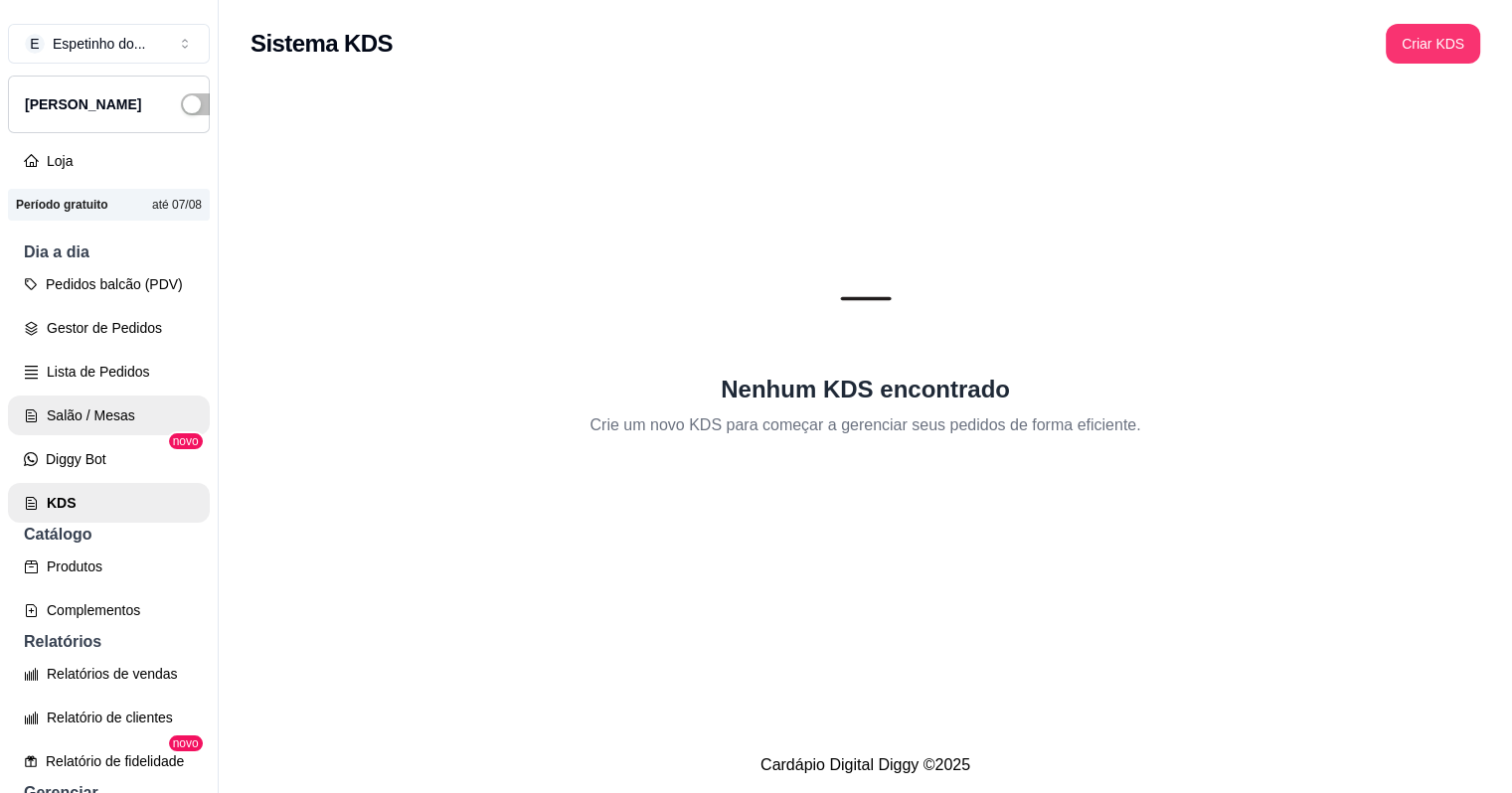 click on "Salão / Mesas" at bounding box center (108, 415) 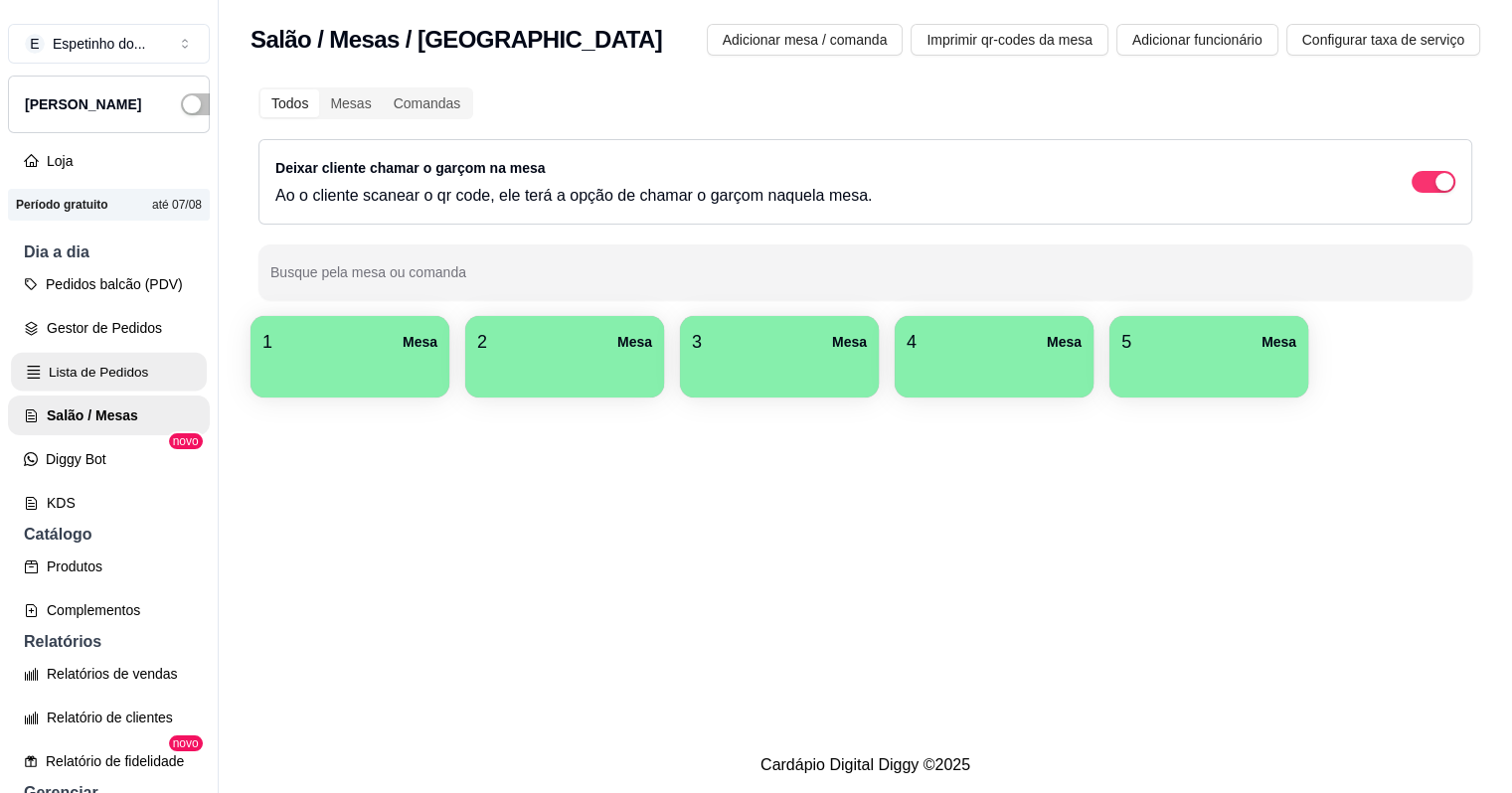 click on "Lista de Pedidos" at bounding box center (108, 372) 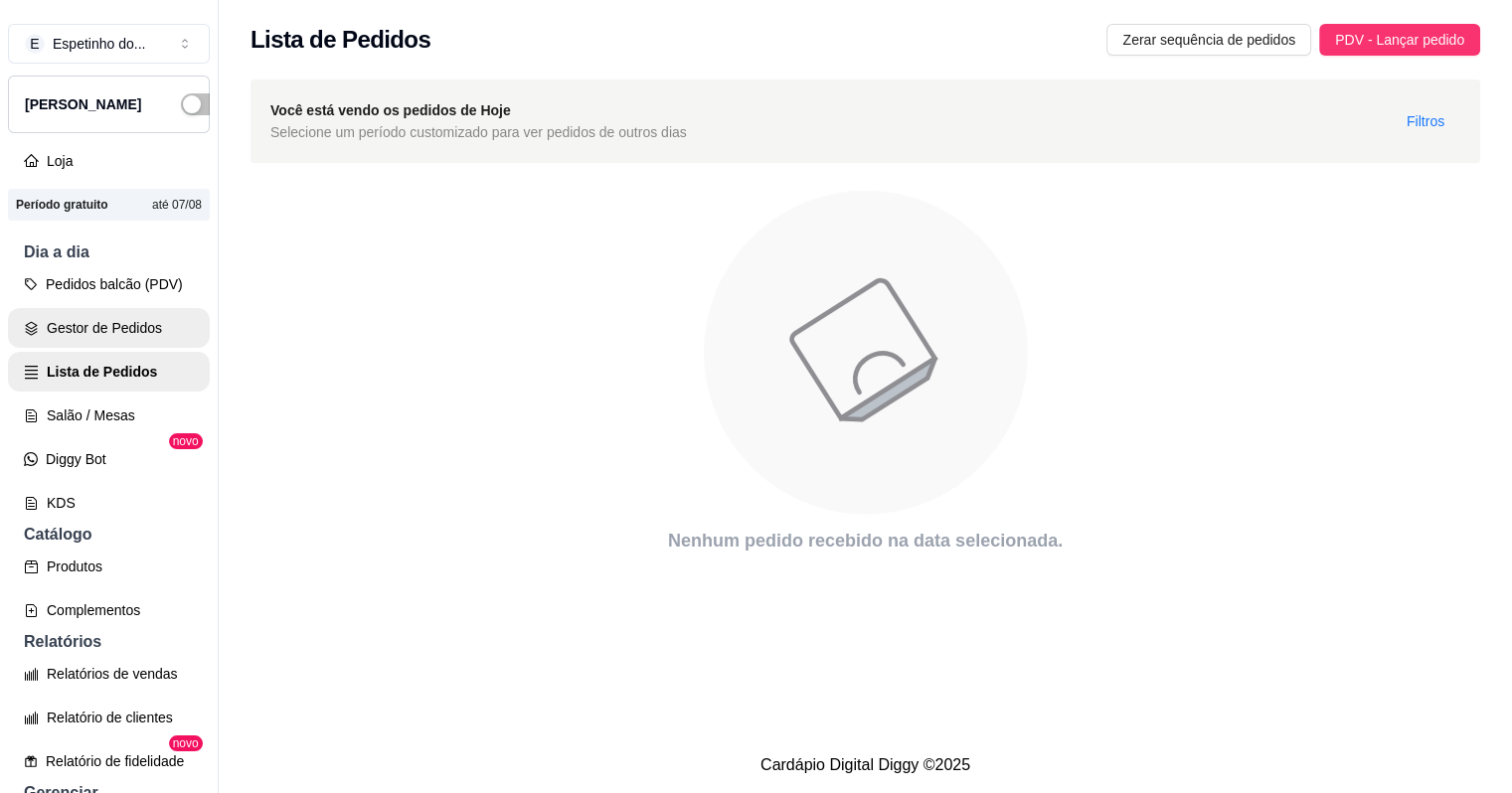 click on "Gestor de Pedidos" at bounding box center [108, 328] 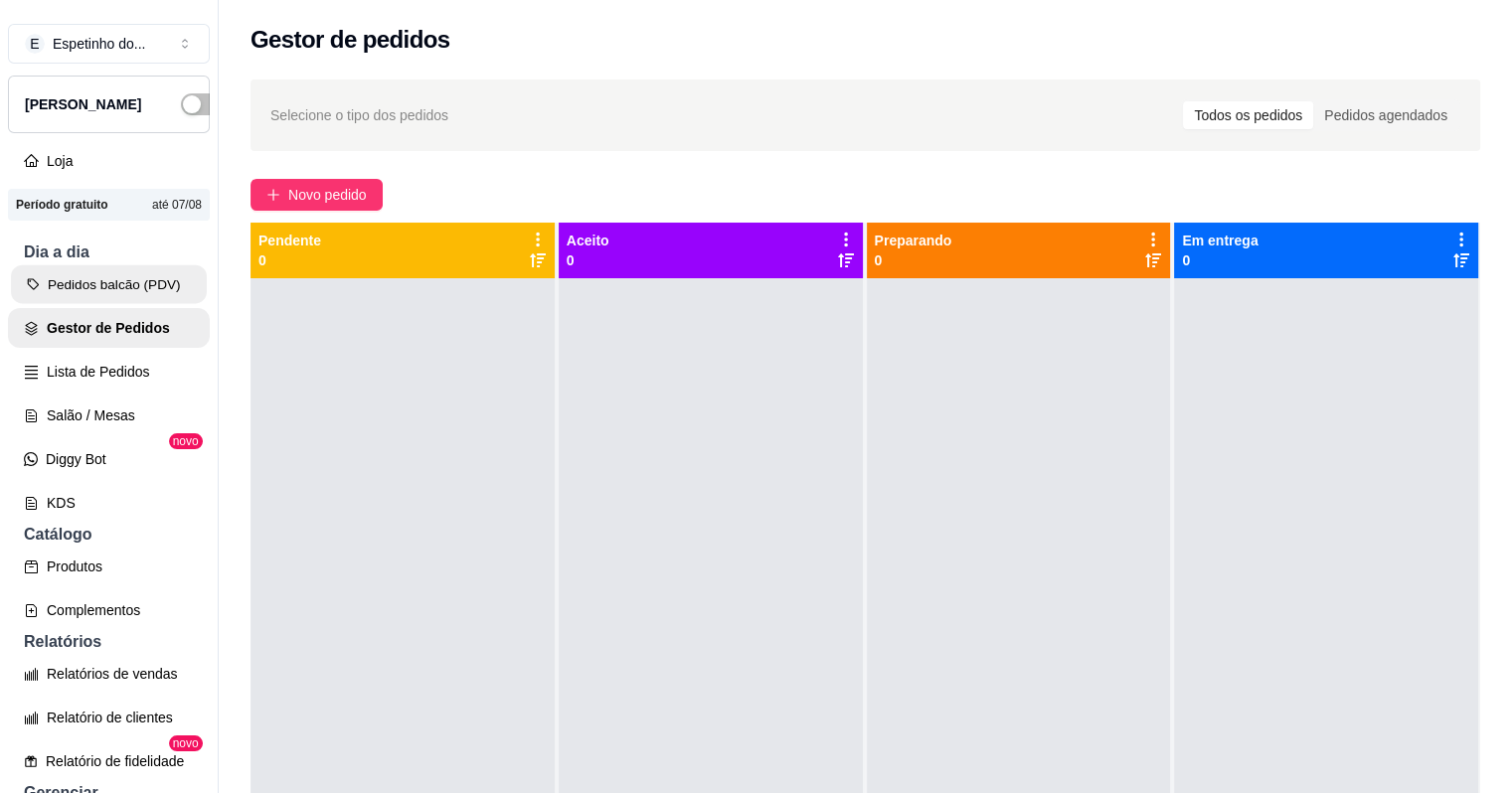 click on "Pedidos balcão (PDV)" at bounding box center [108, 284] 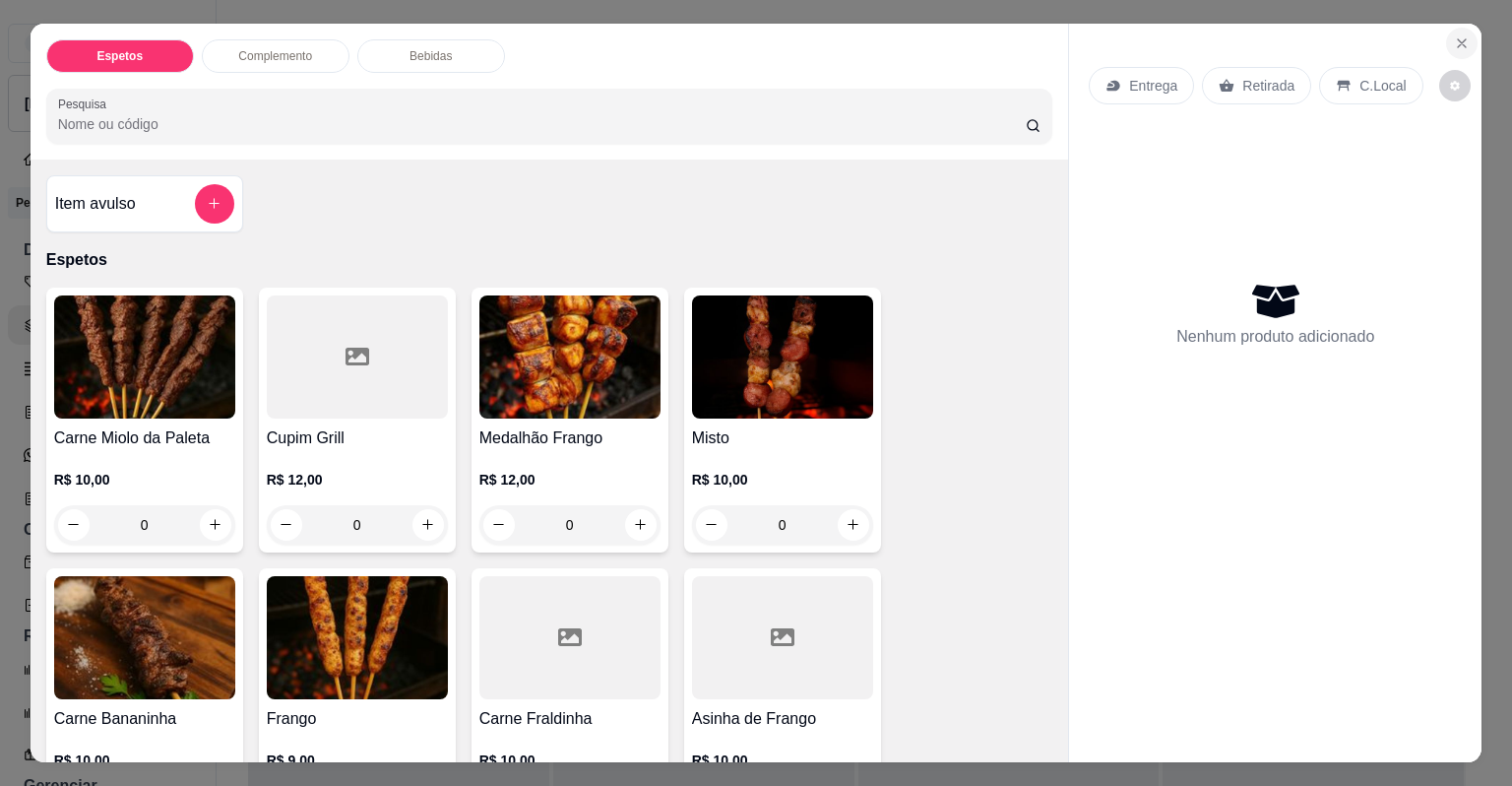 click 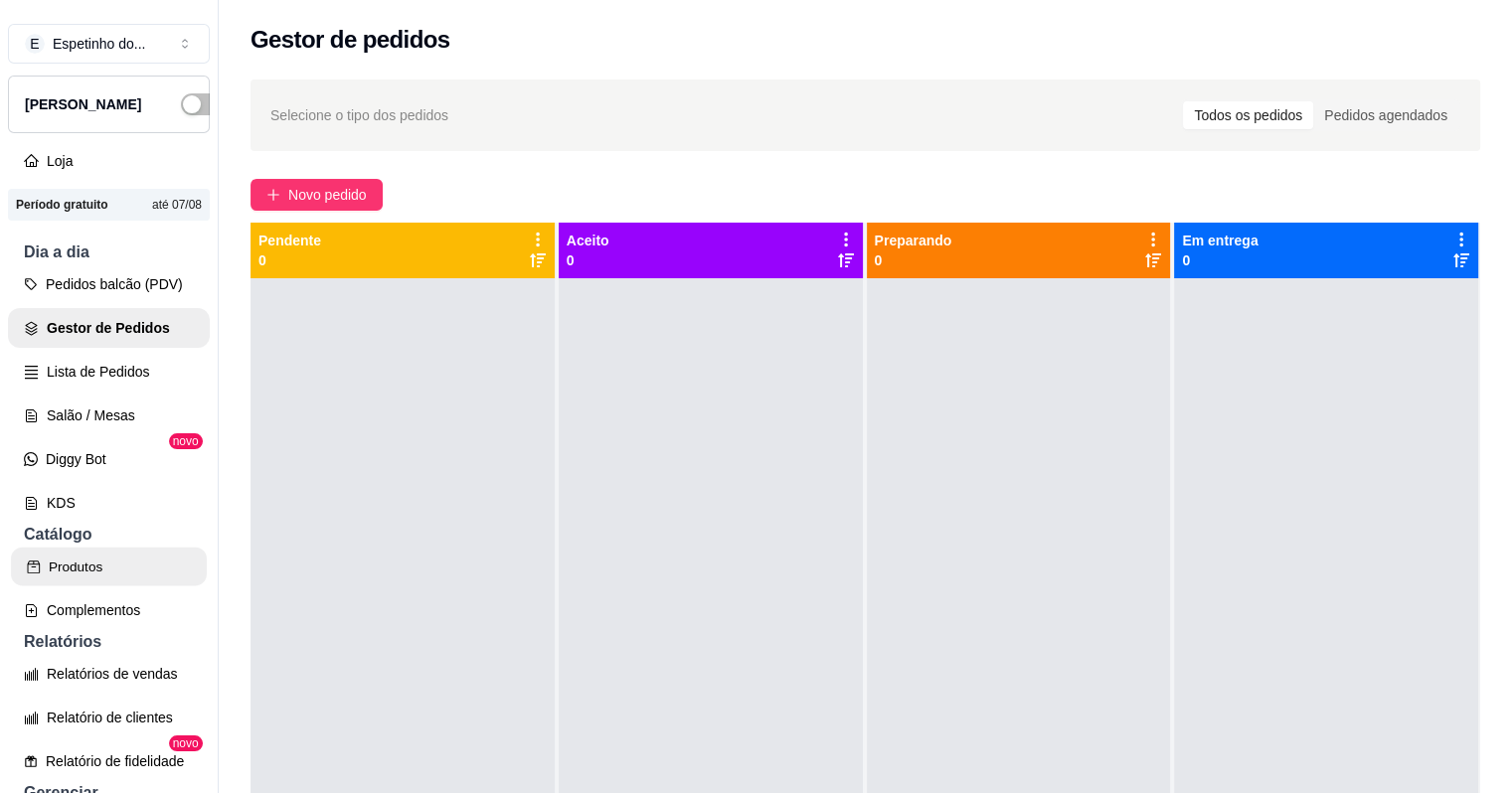 click on "Produtos" at bounding box center (108, 566) 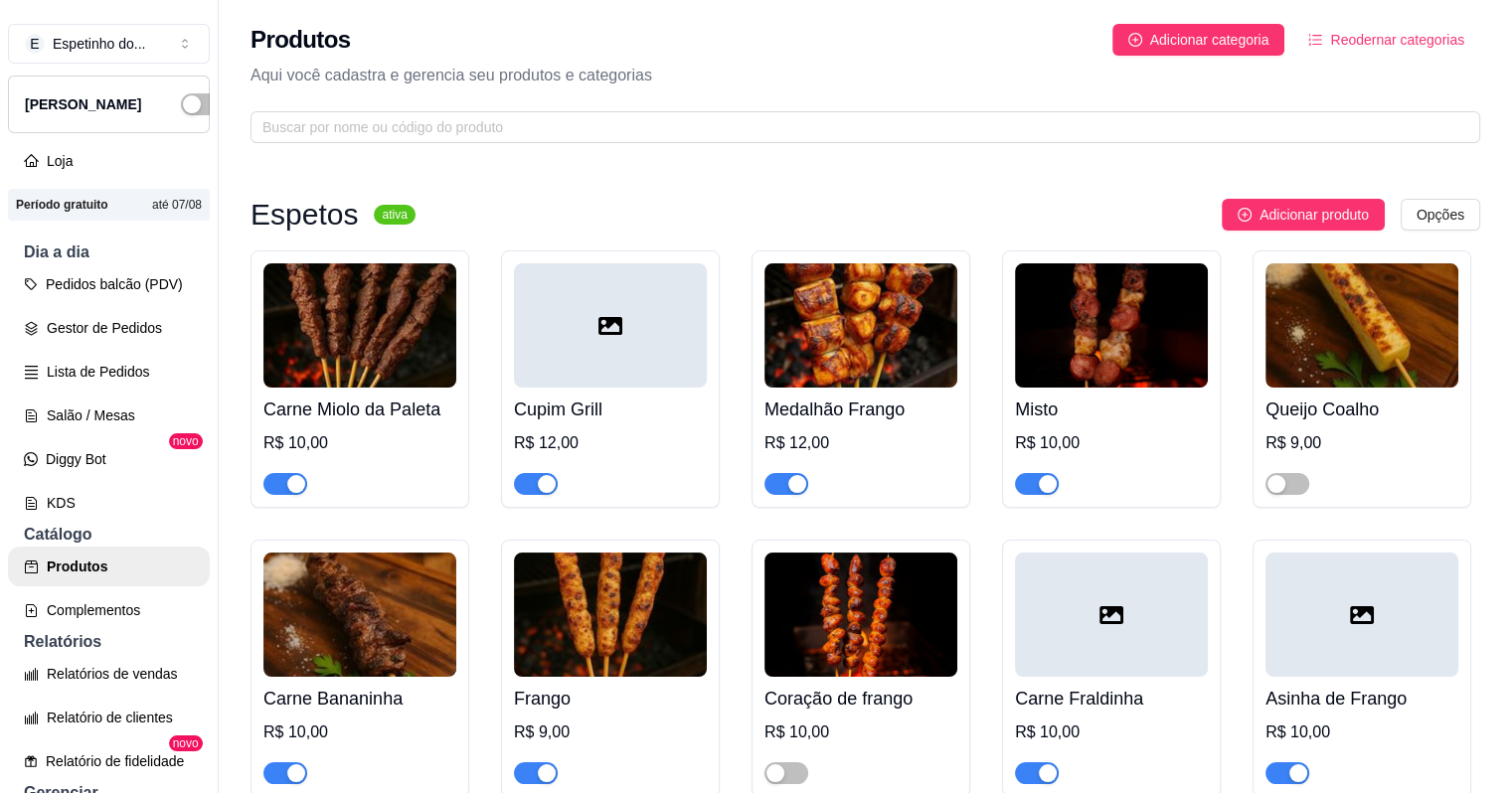 click at bounding box center (536, 484) 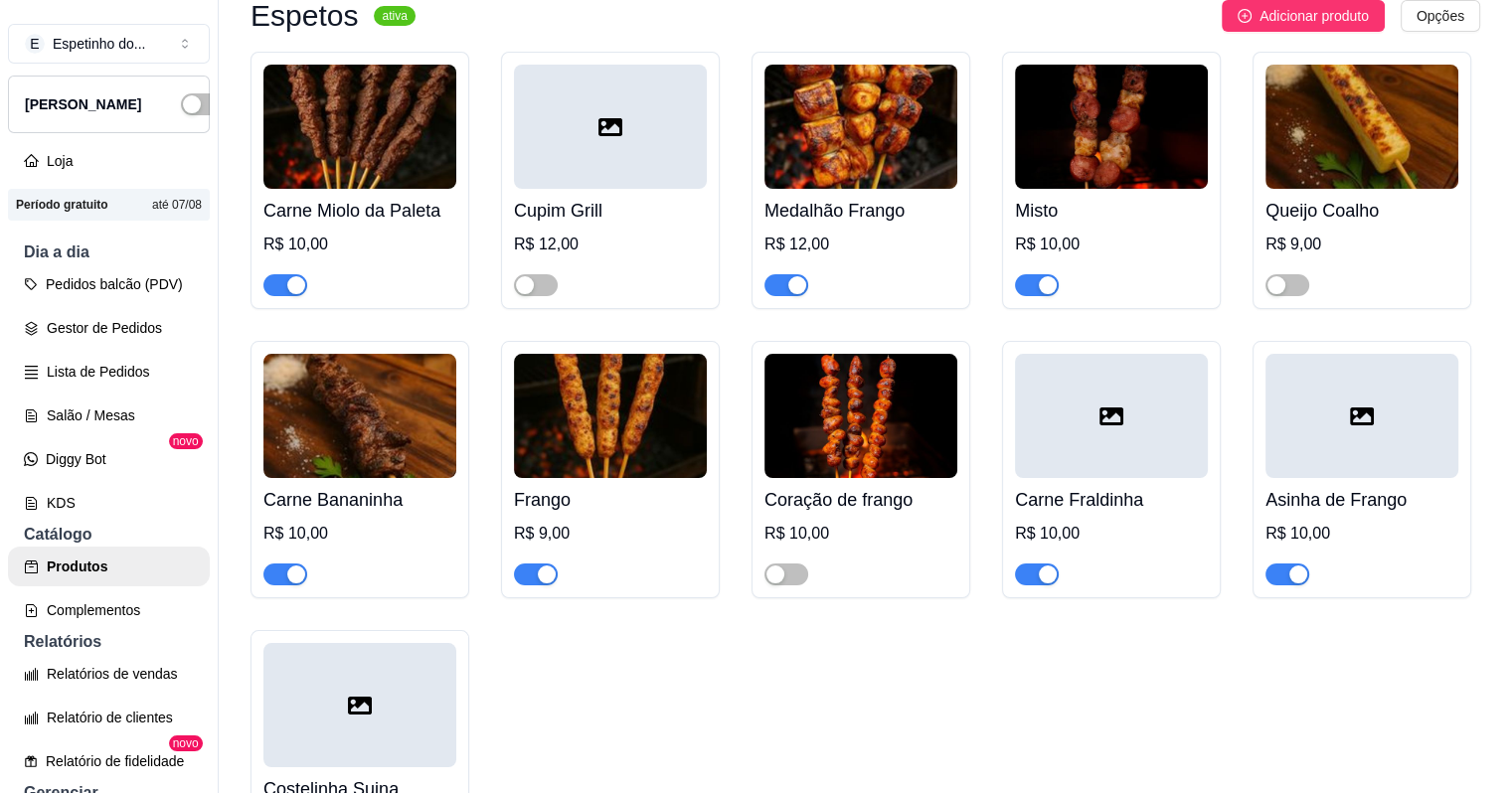 scroll, scrollTop: 298, scrollLeft: 0, axis: vertical 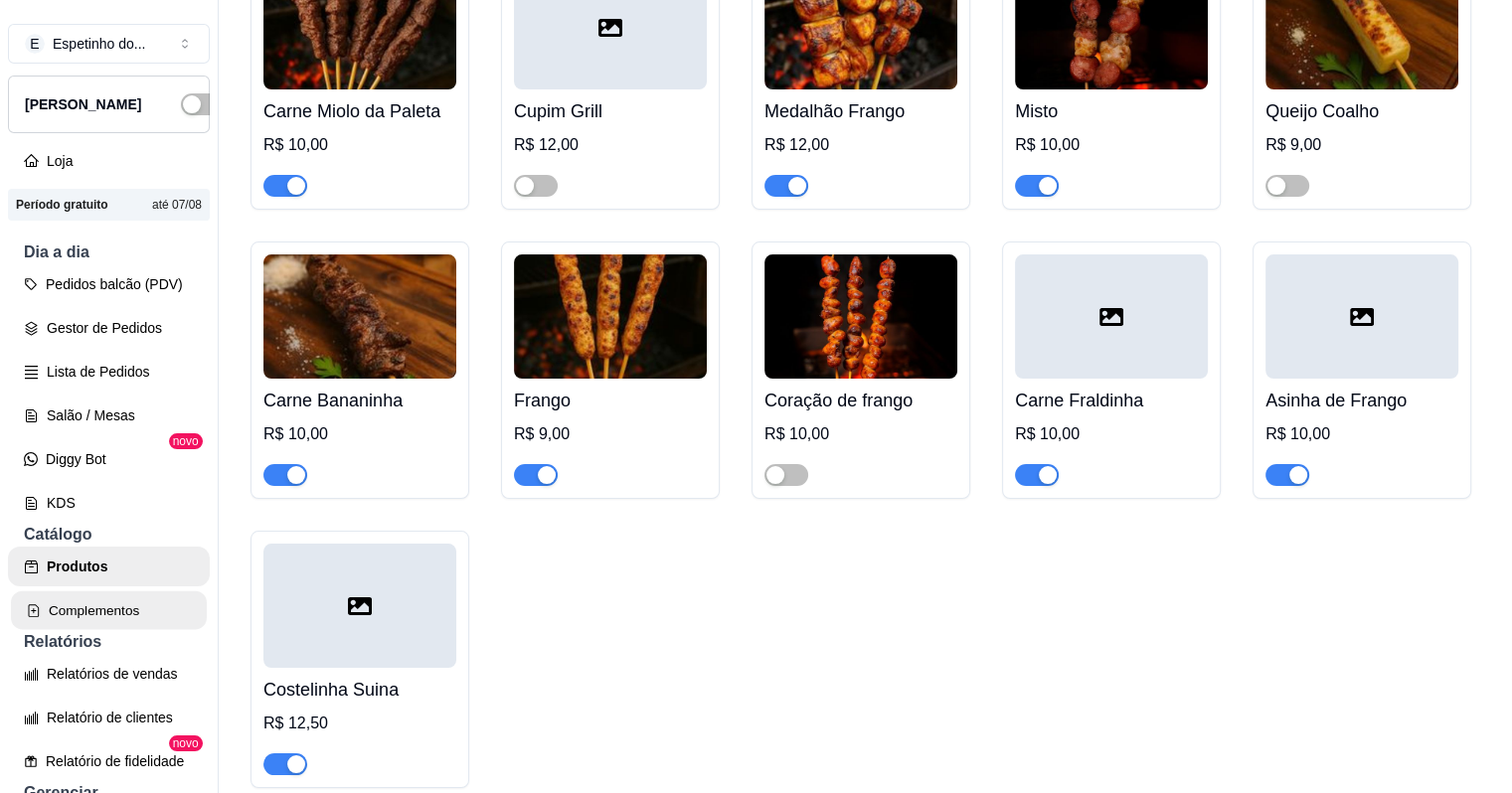 click on "Complementos" at bounding box center (108, 610) 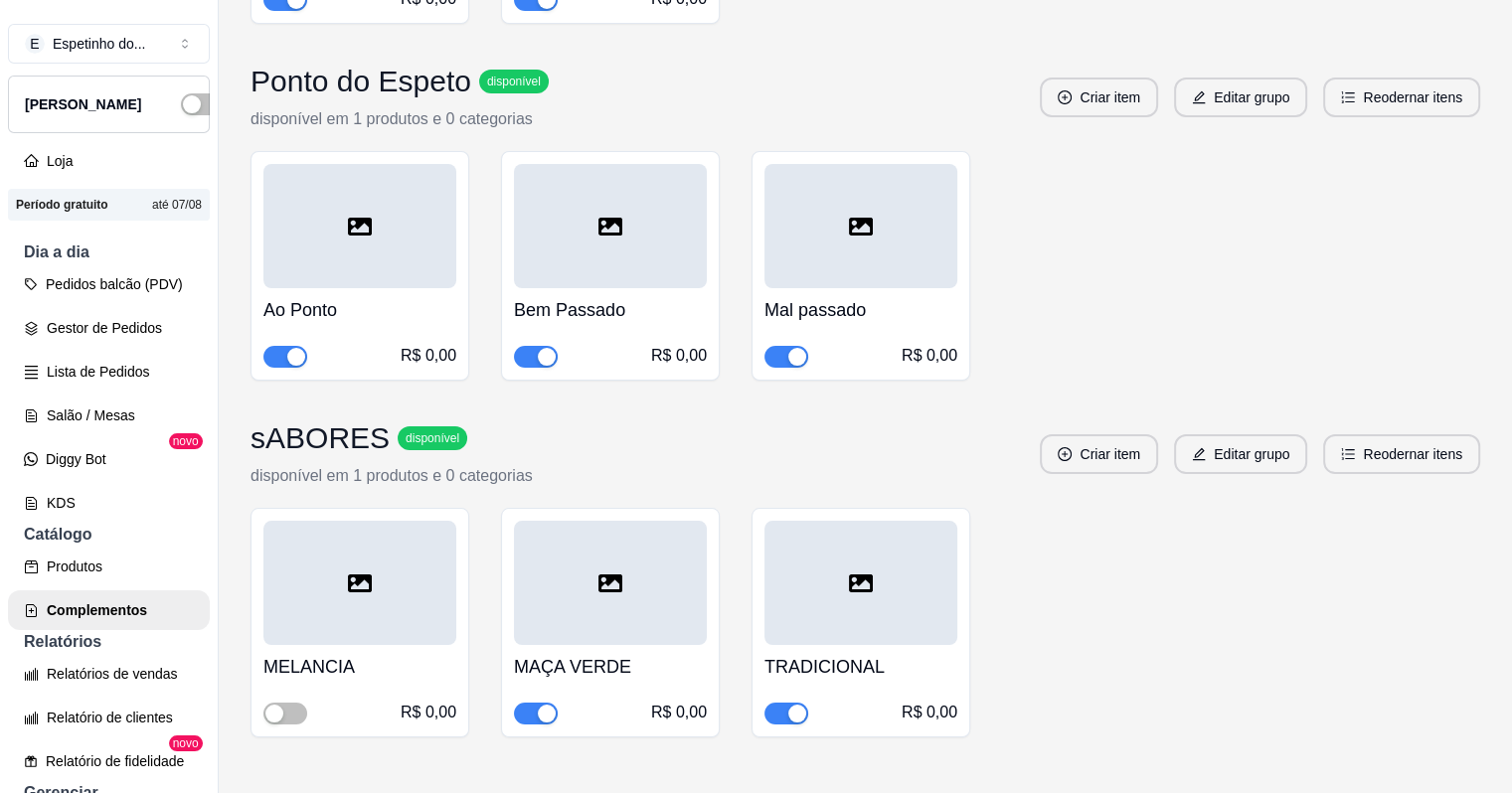 scroll, scrollTop: 1750, scrollLeft: 0, axis: vertical 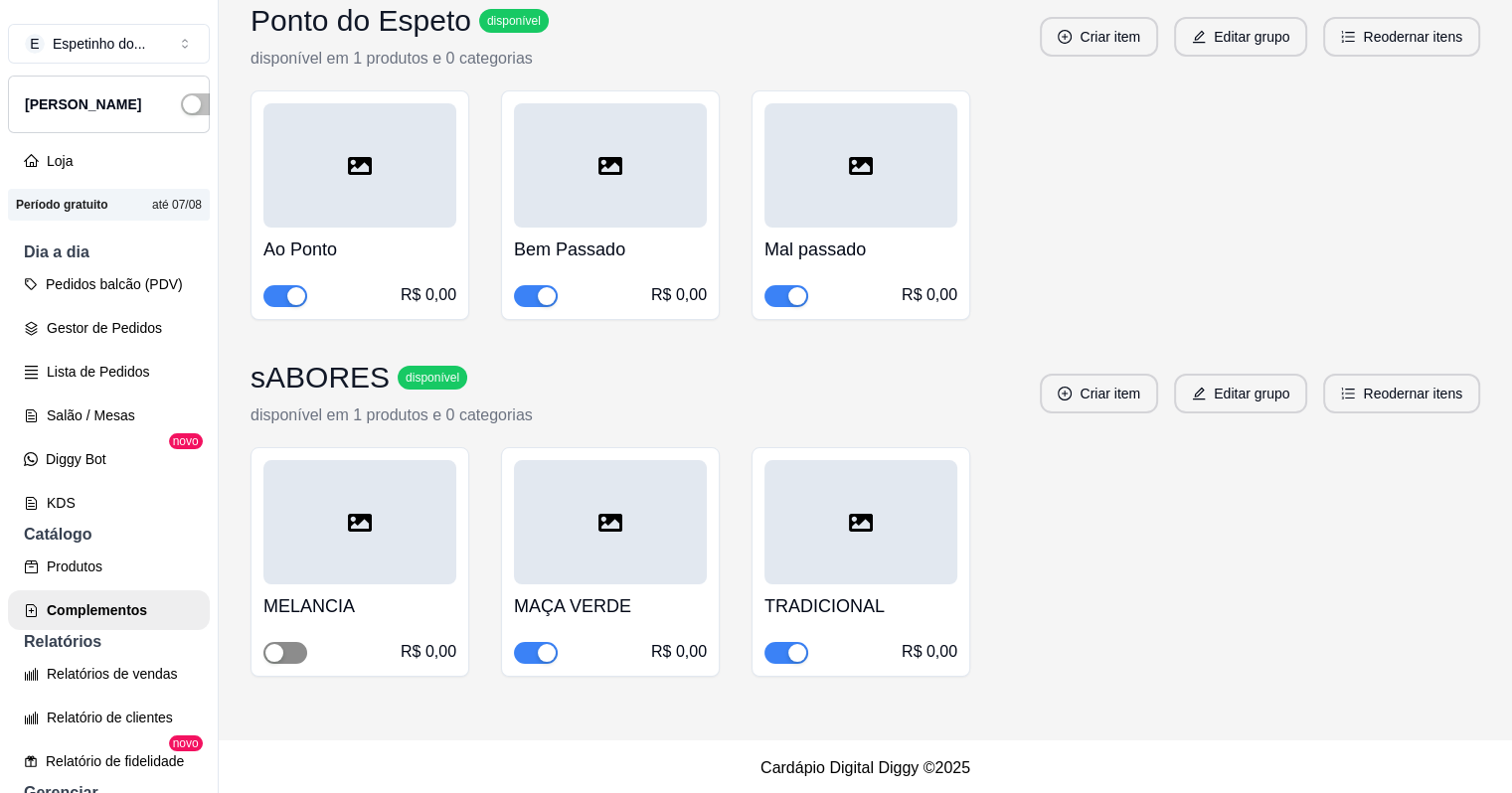 click at bounding box center (274, 653) 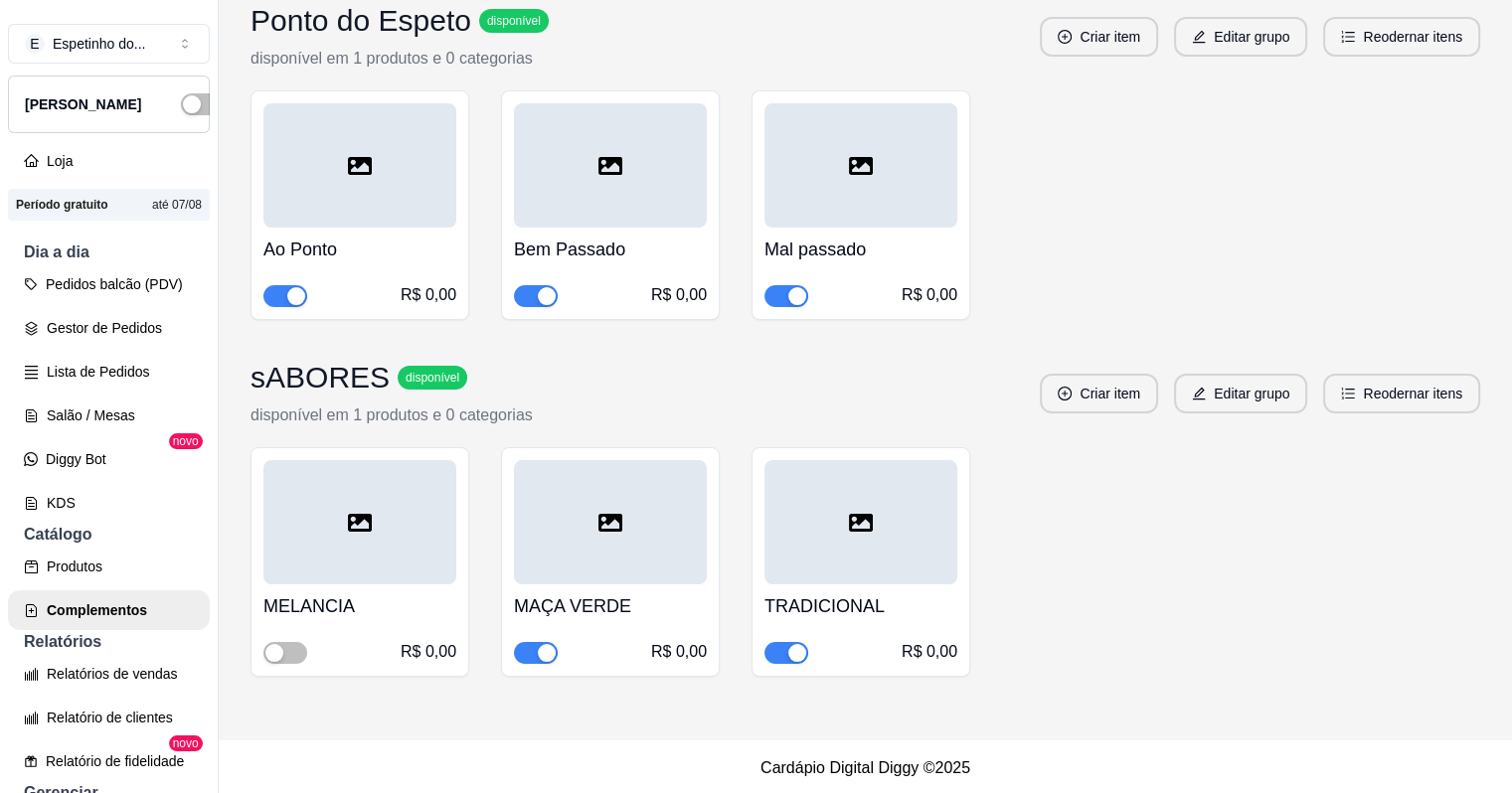 scroll, scrollTop: 1651, scrollLeft: 0, axis: vertical 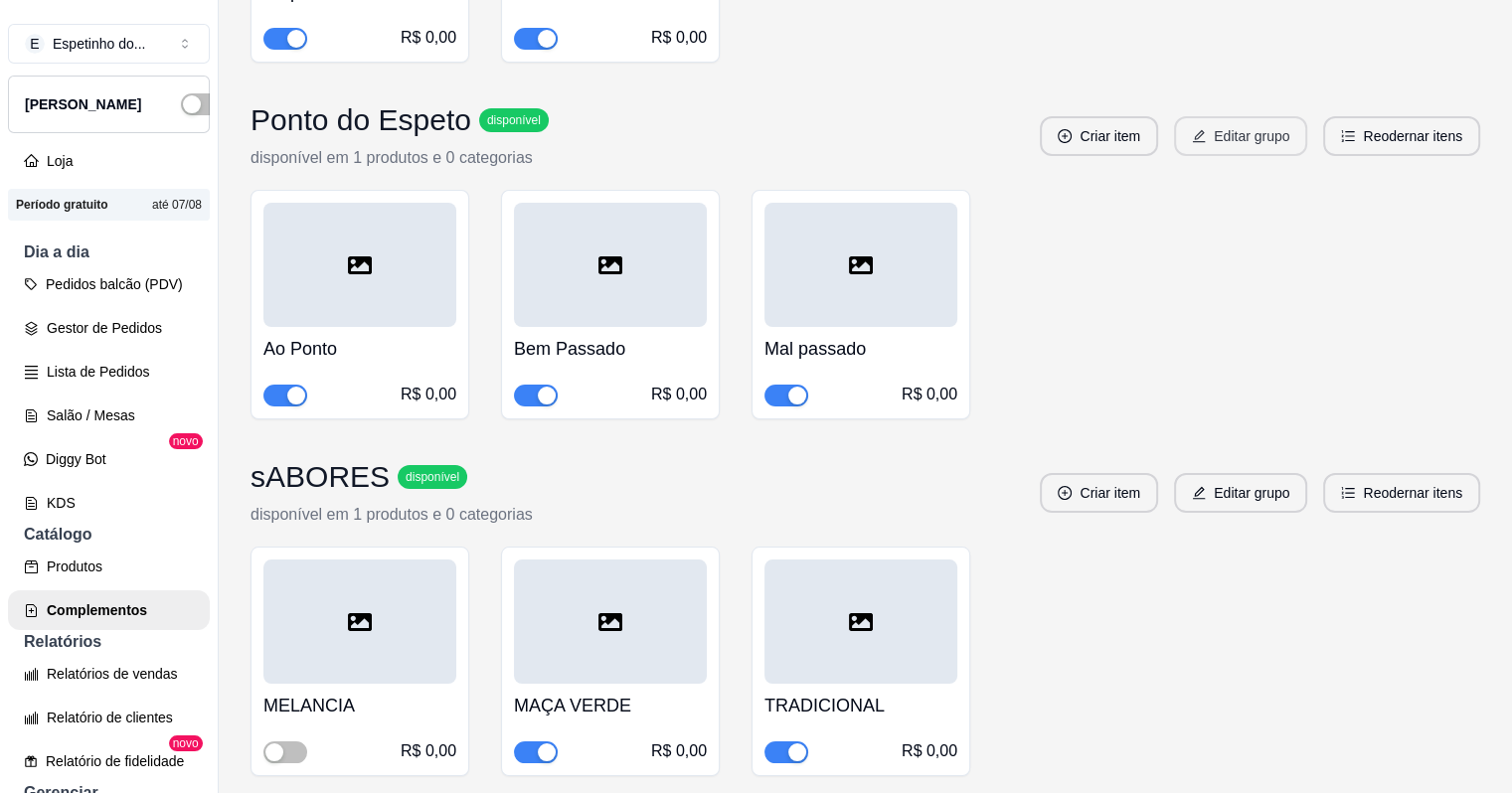 click on "Editar grupo" at bounding box center [1241, 136] 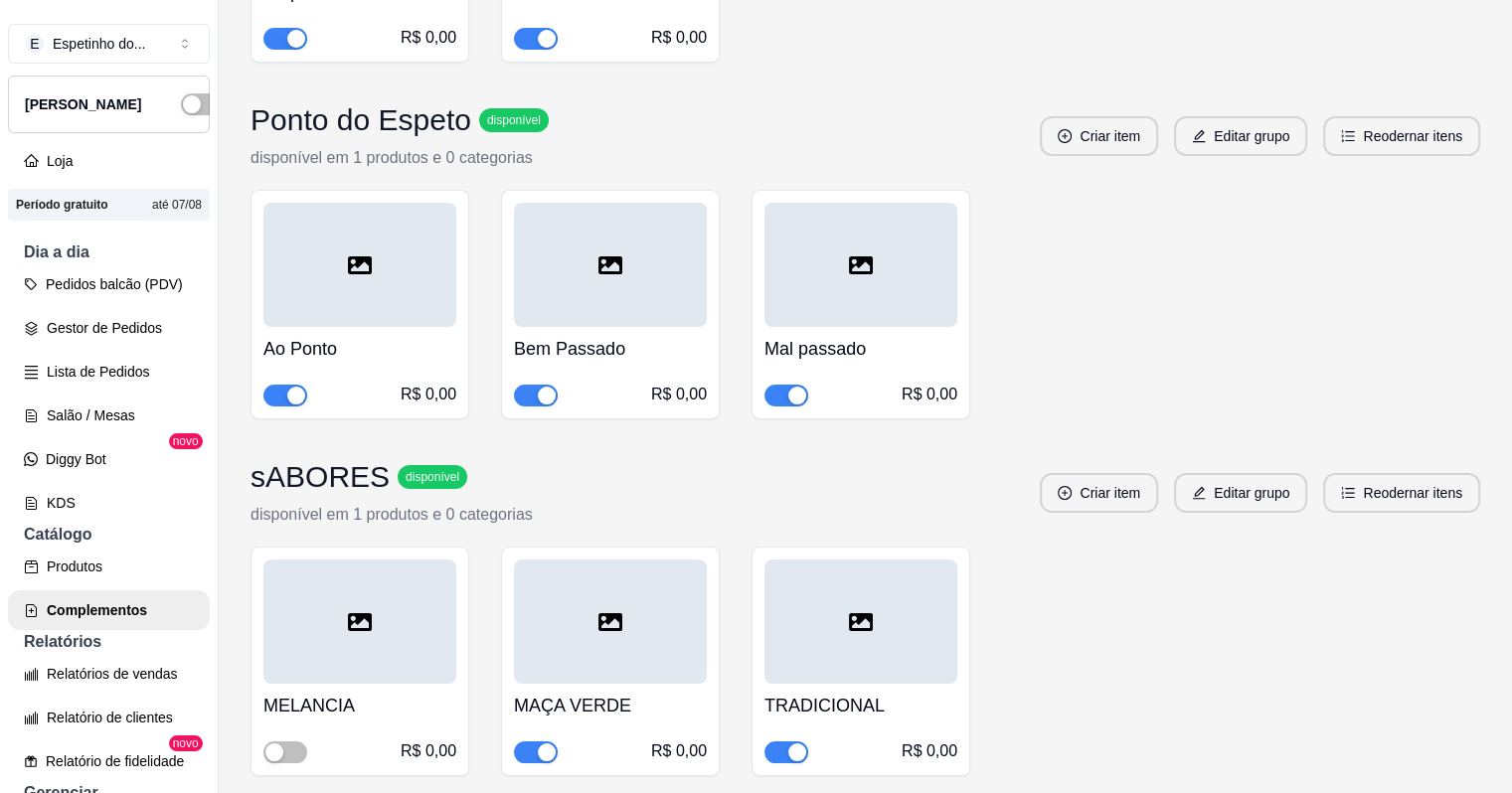 scroll, scrollTop: 1551, scrollLeft: 0, axis: vertical 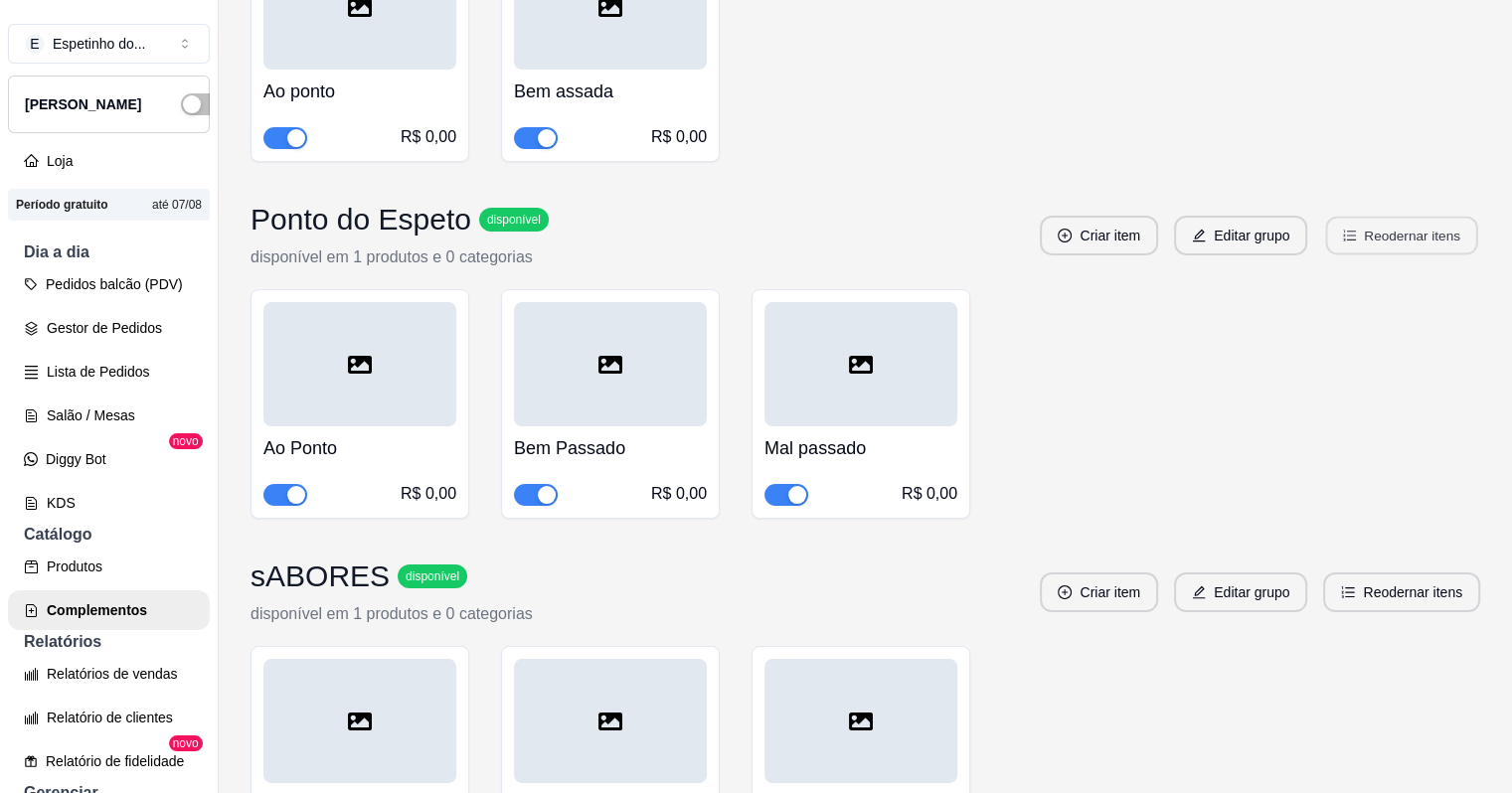 click on "Reodernar itens" at bounding box center (1402, 236) 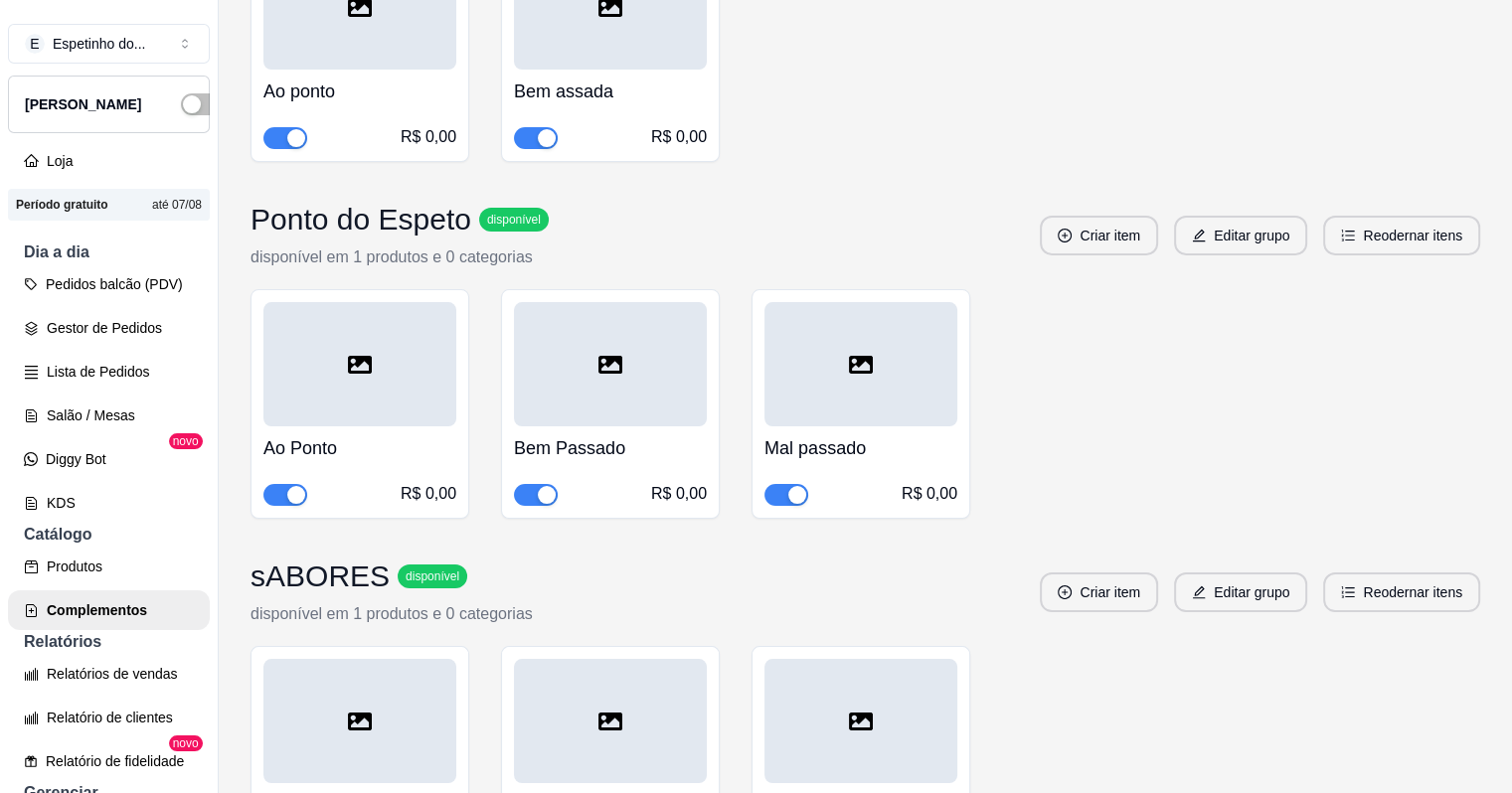 click at bounding box center [296, 495] 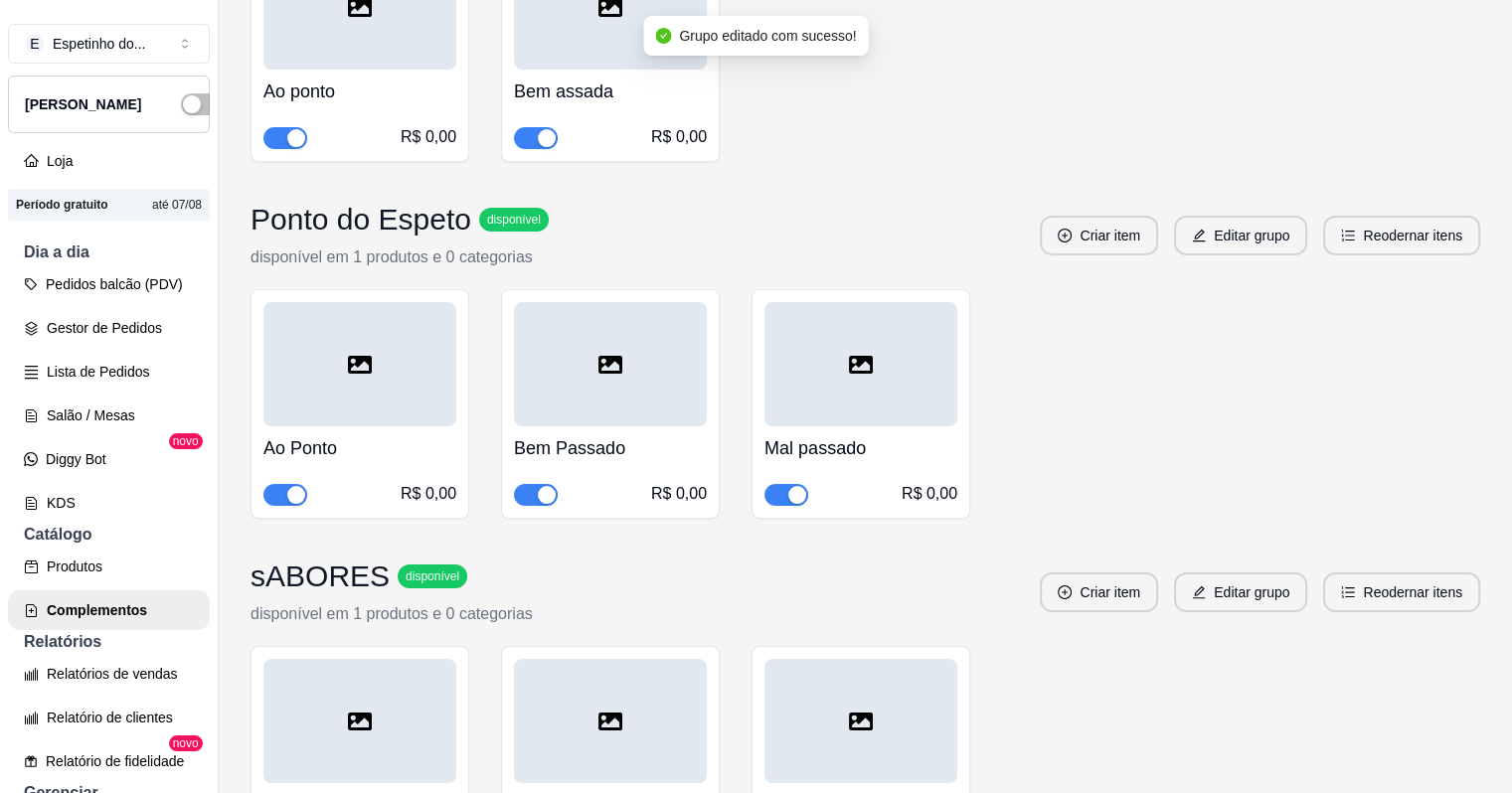 click at bounding box center [547, 495] 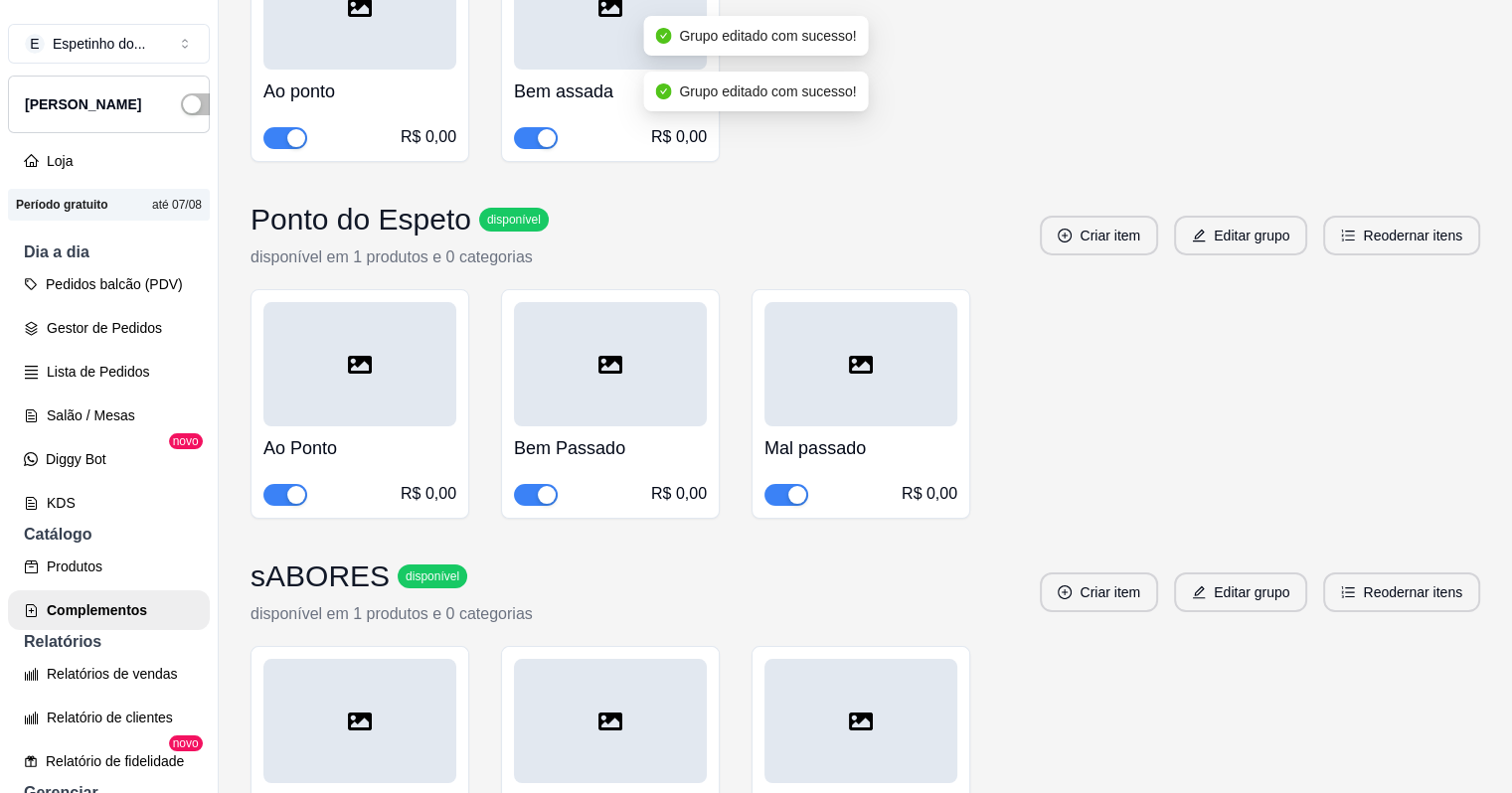 click at bounding box center [786, 495] 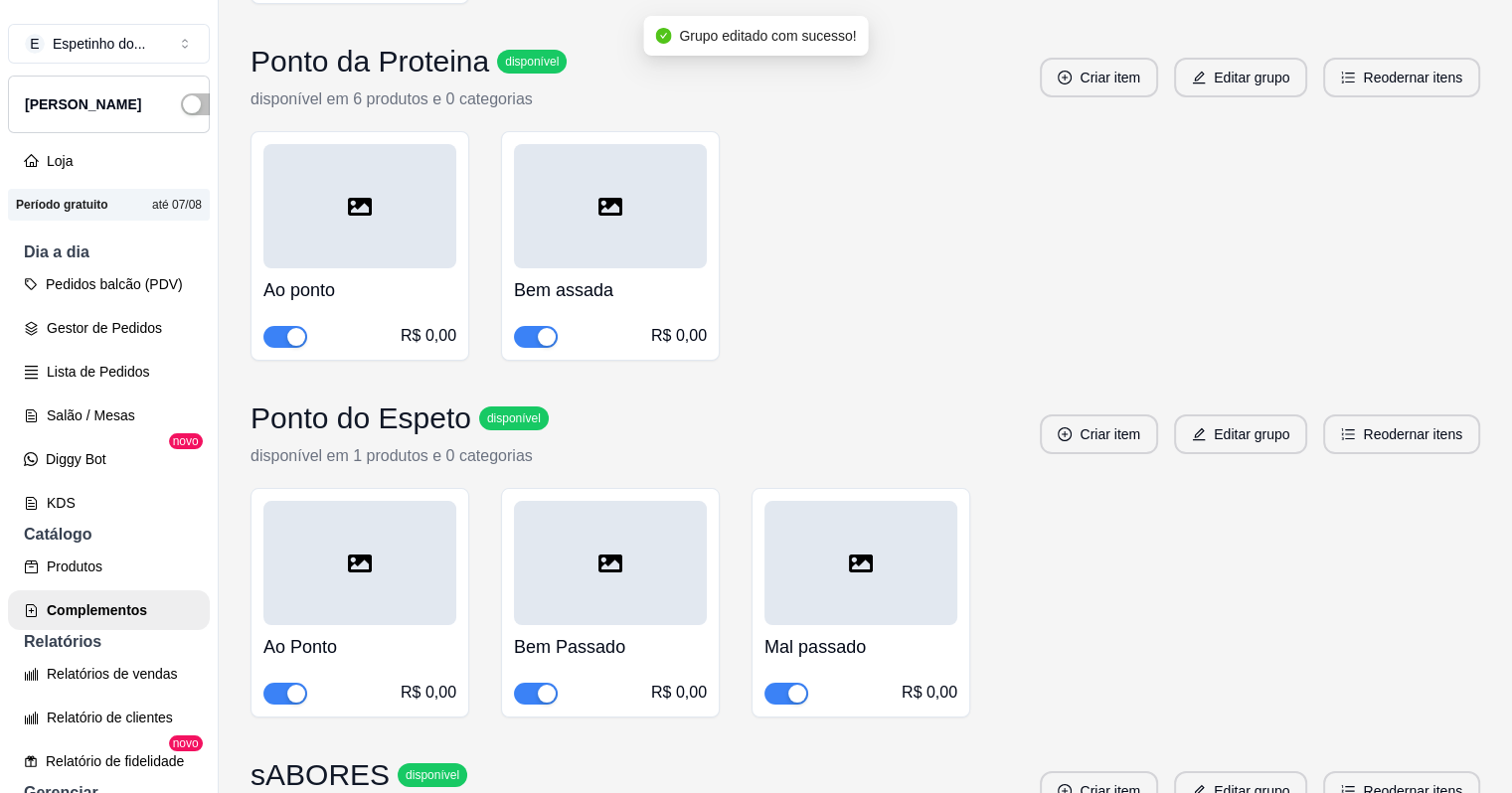 scroll, scrollTop: 1253, scrollLeft: 0, axis: vertical 